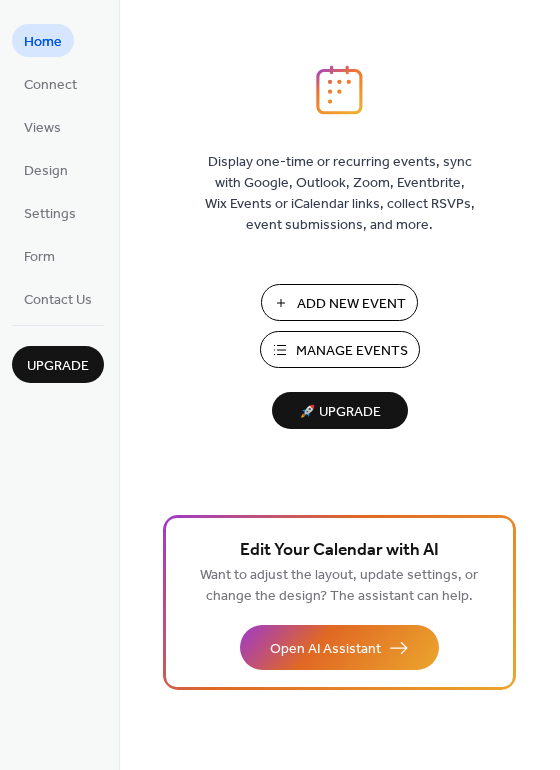 scroll, scrollTop: 0, scrollLeft: 0, axis: both 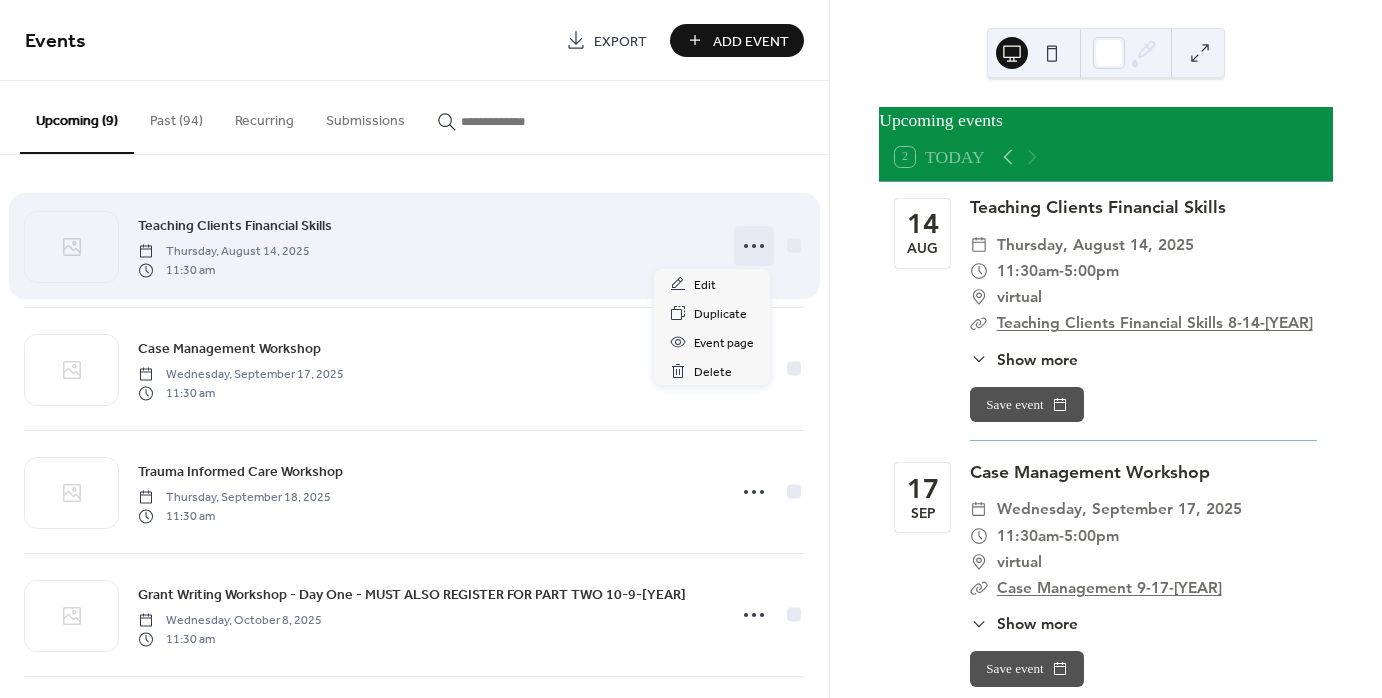 click 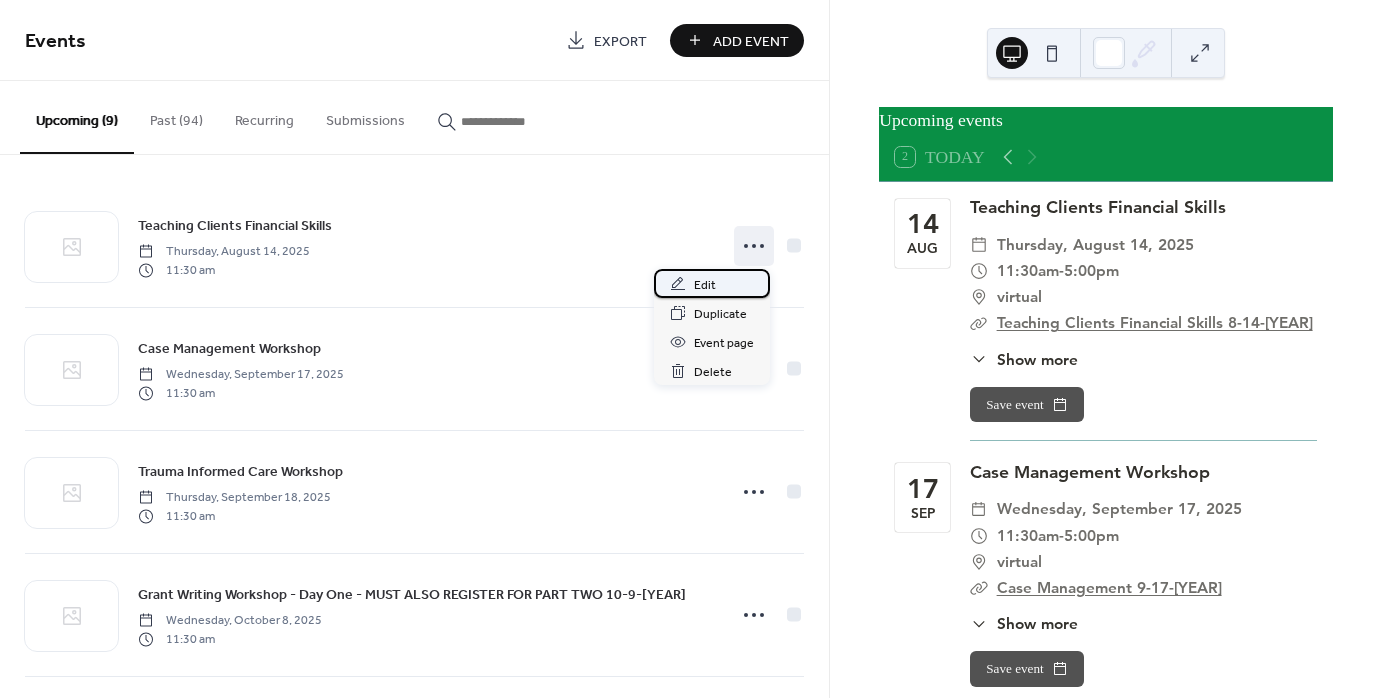 click on "Edit" at bounding box center [705, 285] 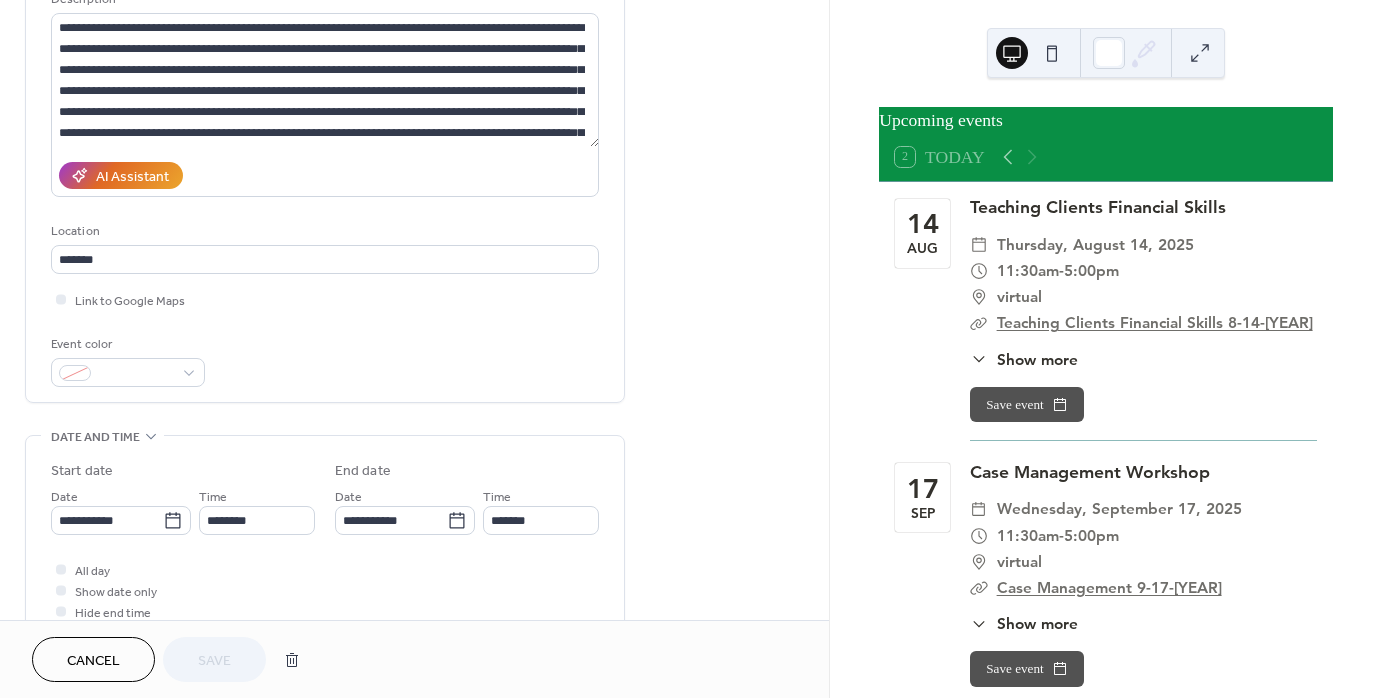 scroll, scrollTop: 400, scrollLeft: 0, axis: vertical 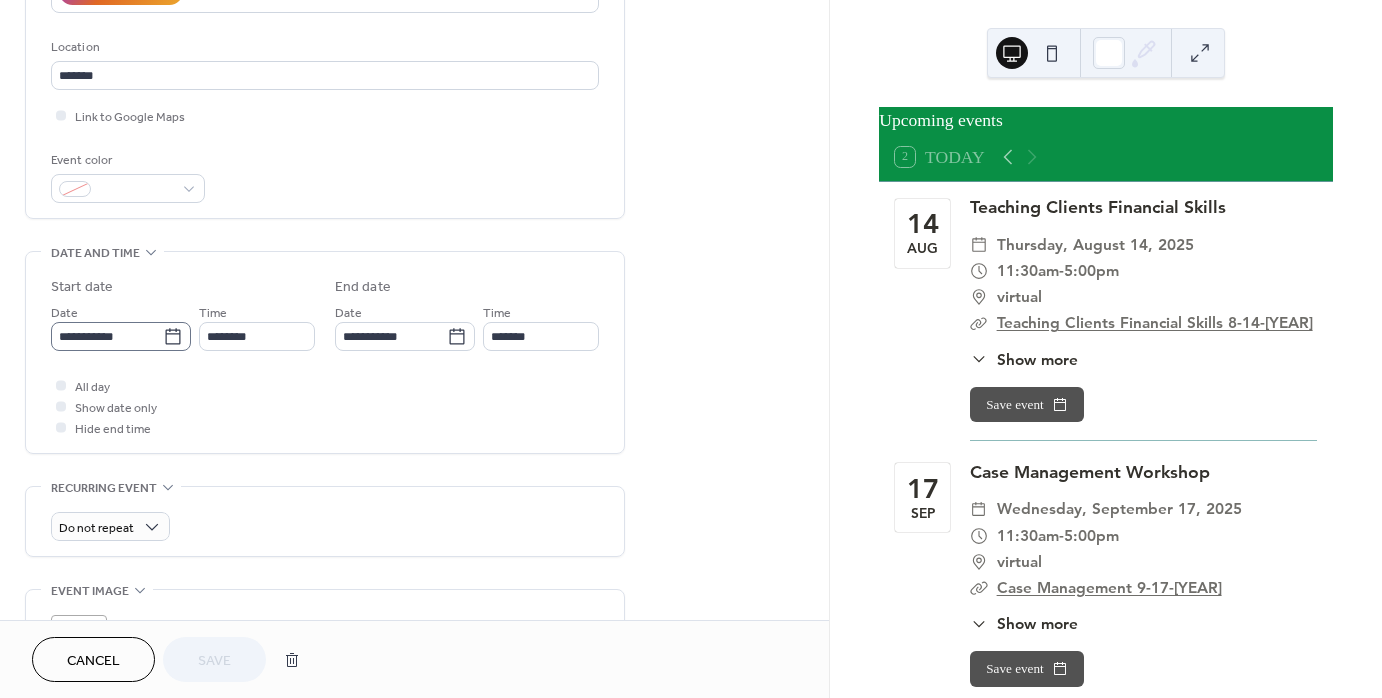 click 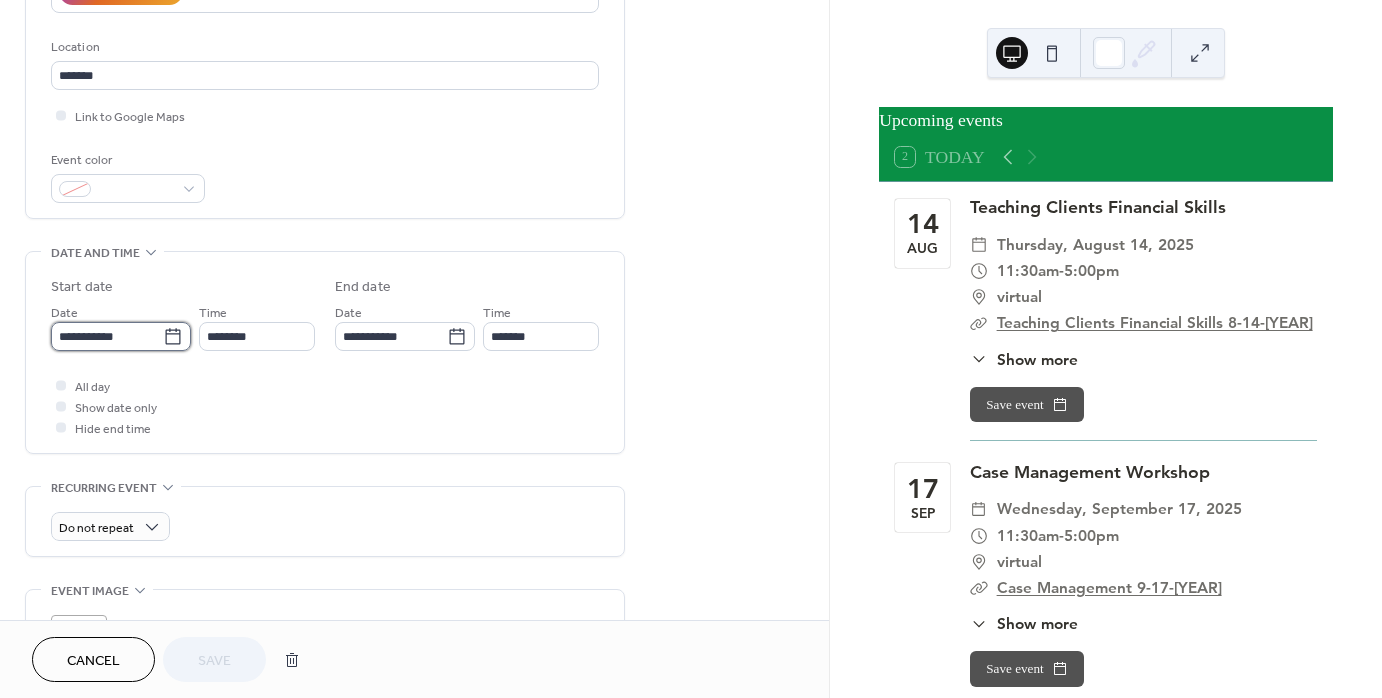 click on "**********" at bounding box center (107, 336) 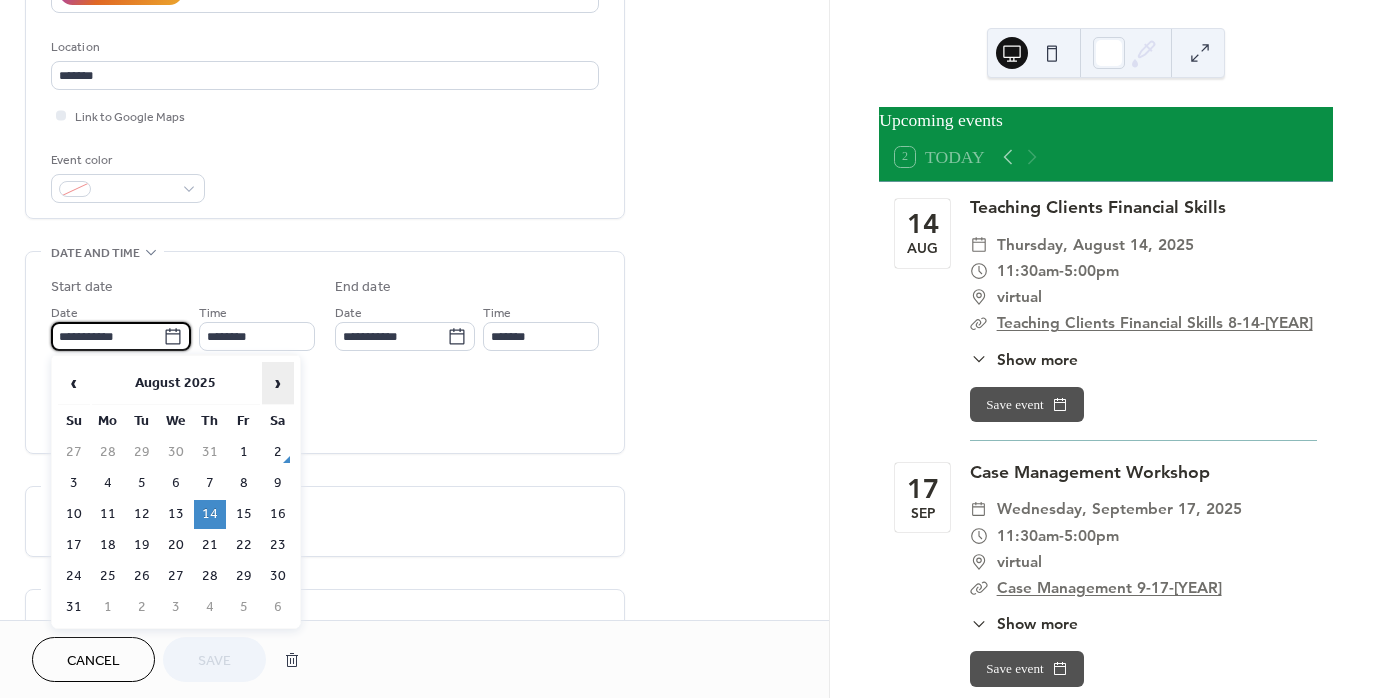click on "›" at bounding box center [278, 383] 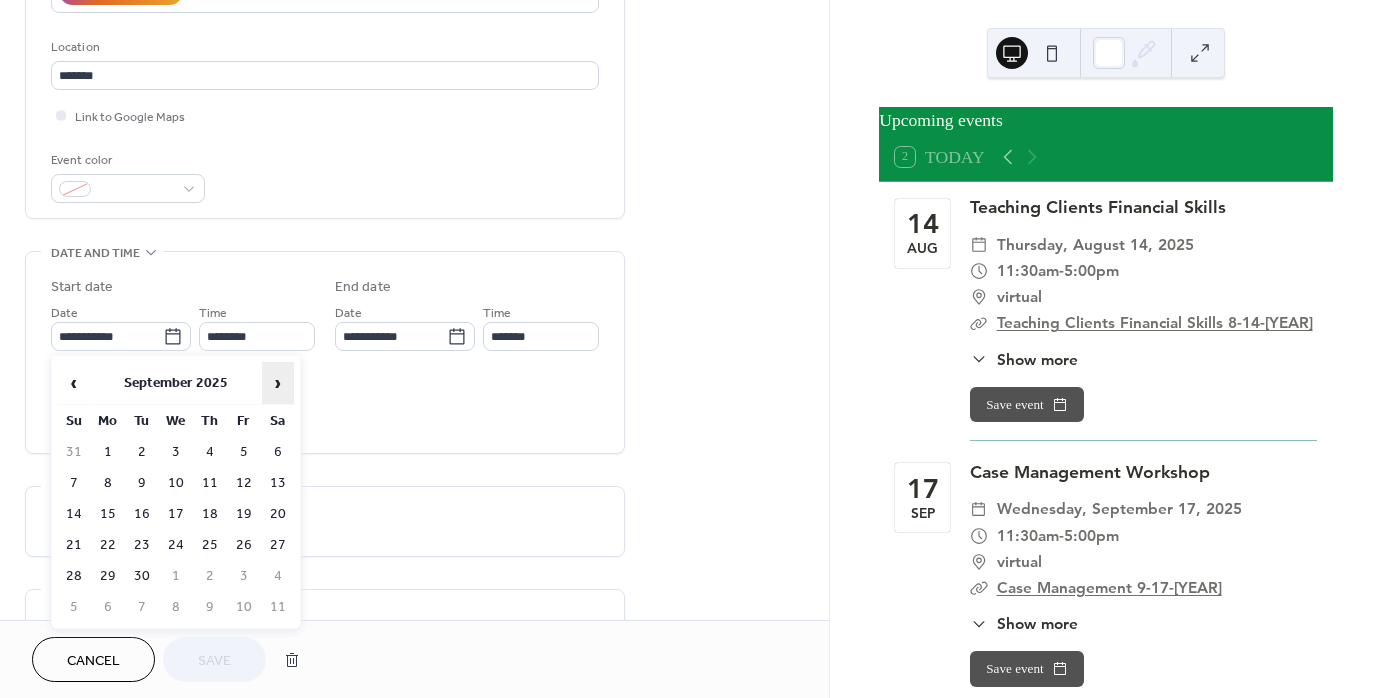 click on "›" at bounding box center (278, 383) 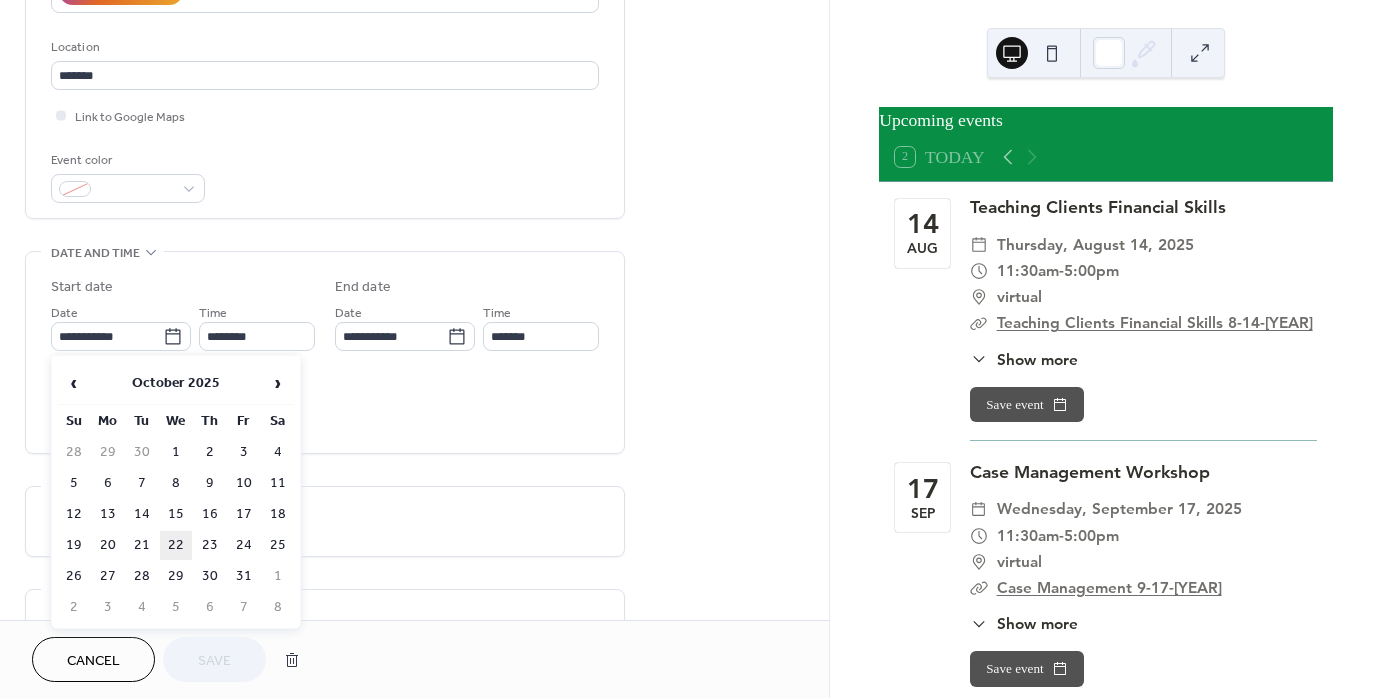click on "22" at bounding box center [176, 545] 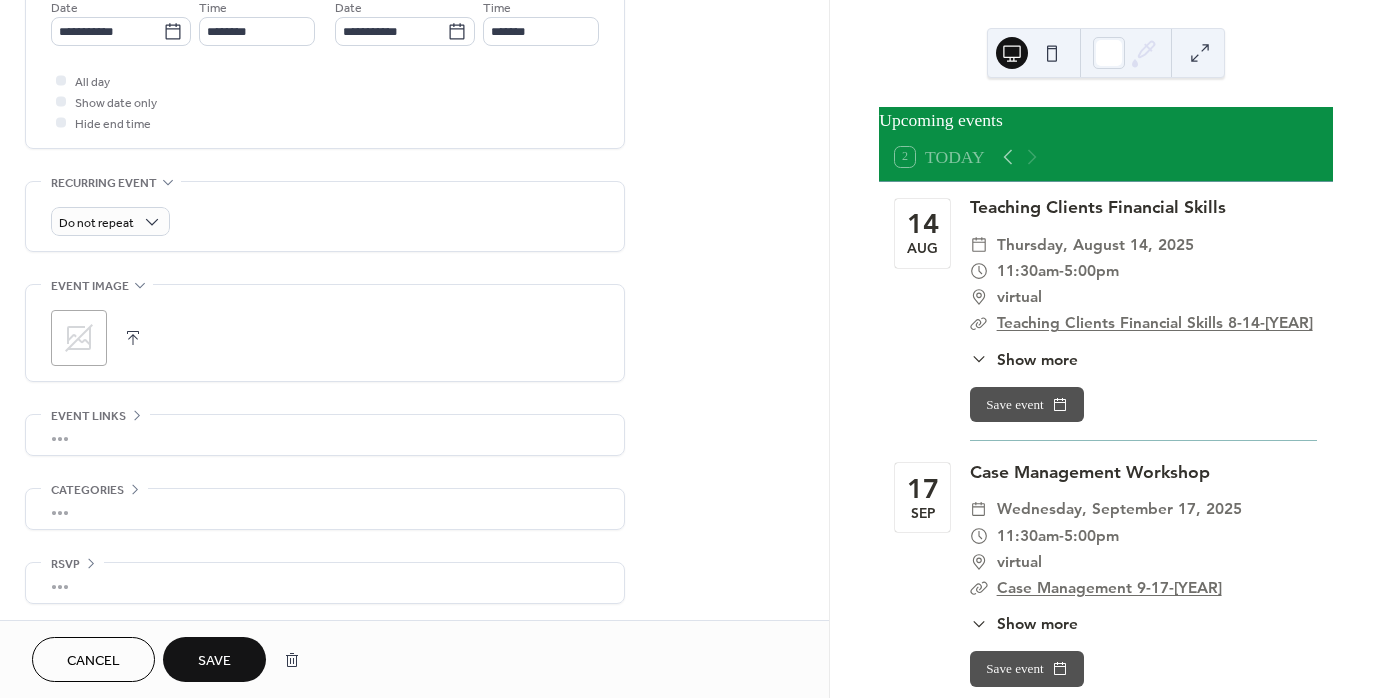 scroll, scrollTop: 706, scrollLeft: 0, axis: vertical 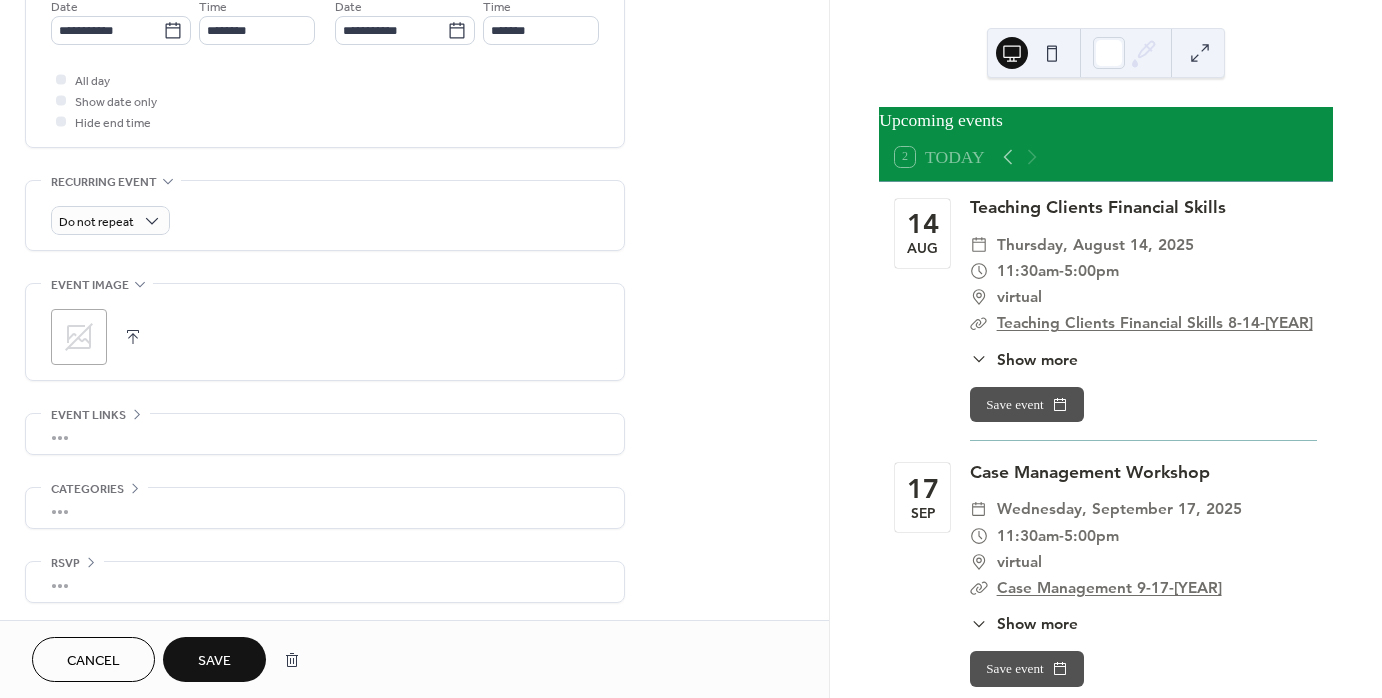 click on "•••" at bounding box center [325, 434] 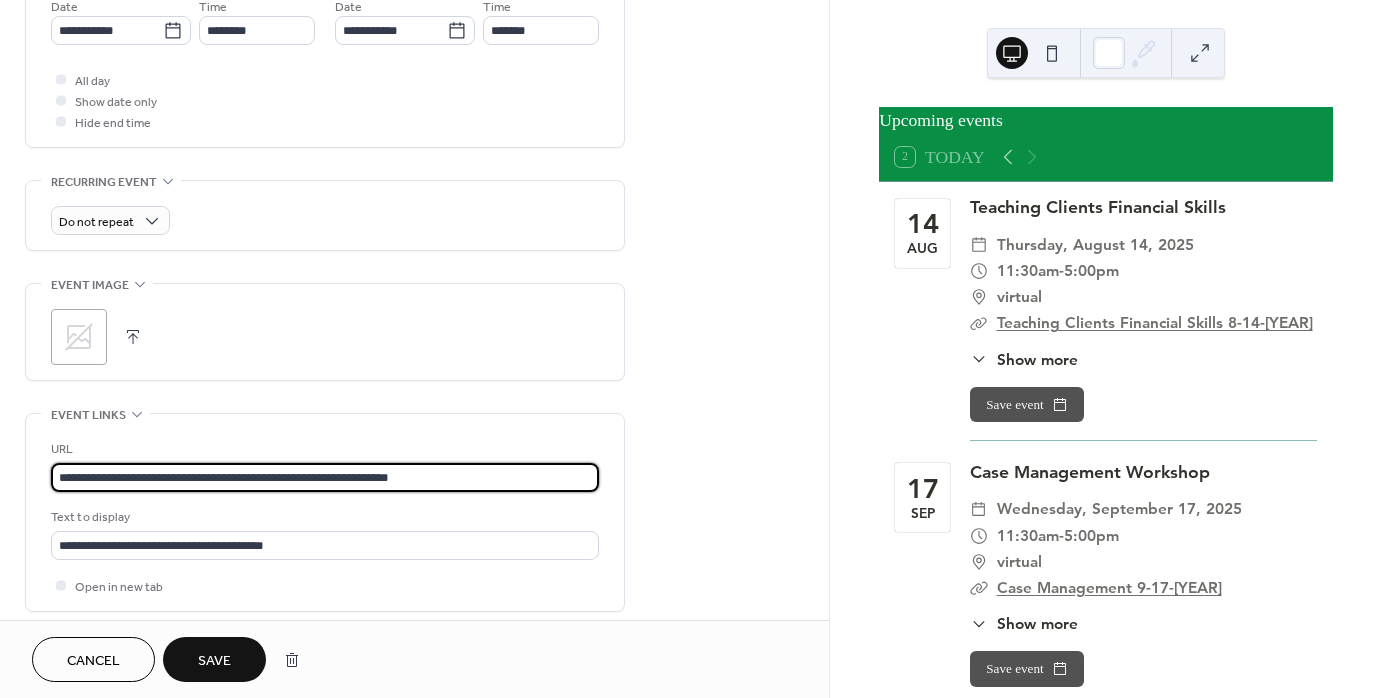 click on "**********" at bounding box center (325, 477) 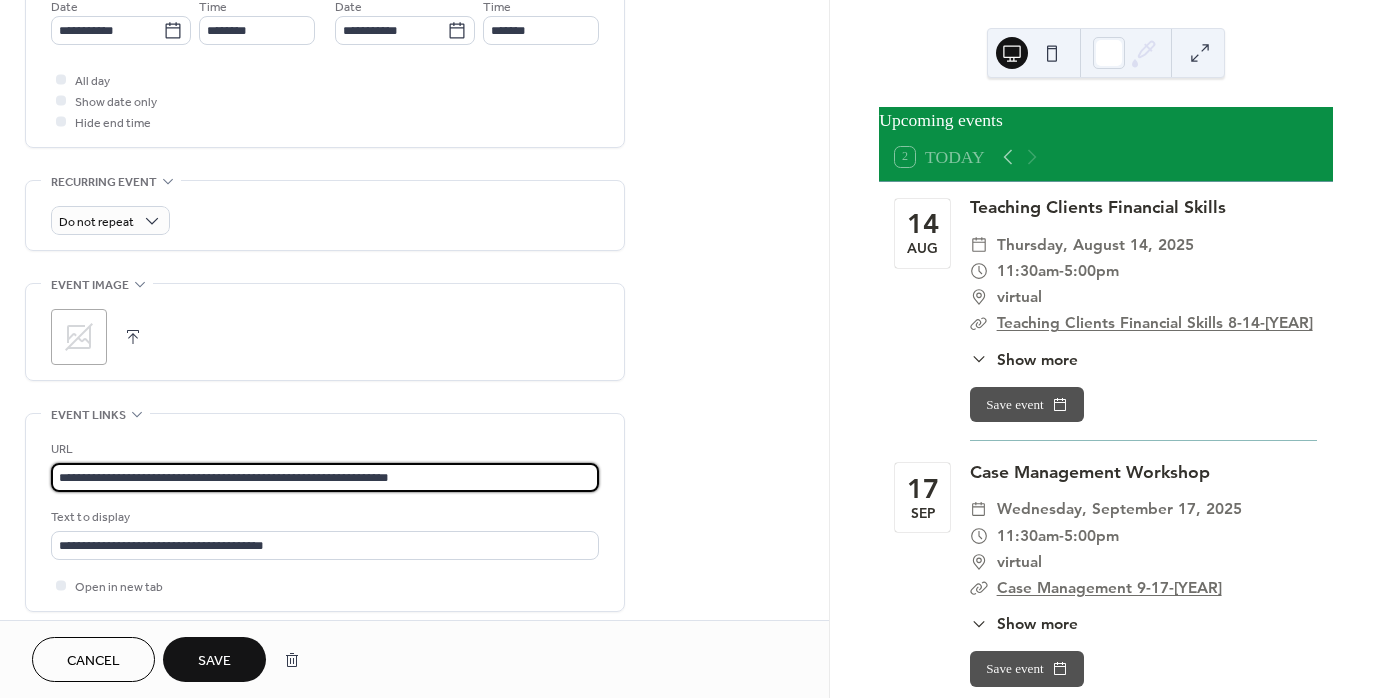 click on "**********" at bounding box center [325, 477] 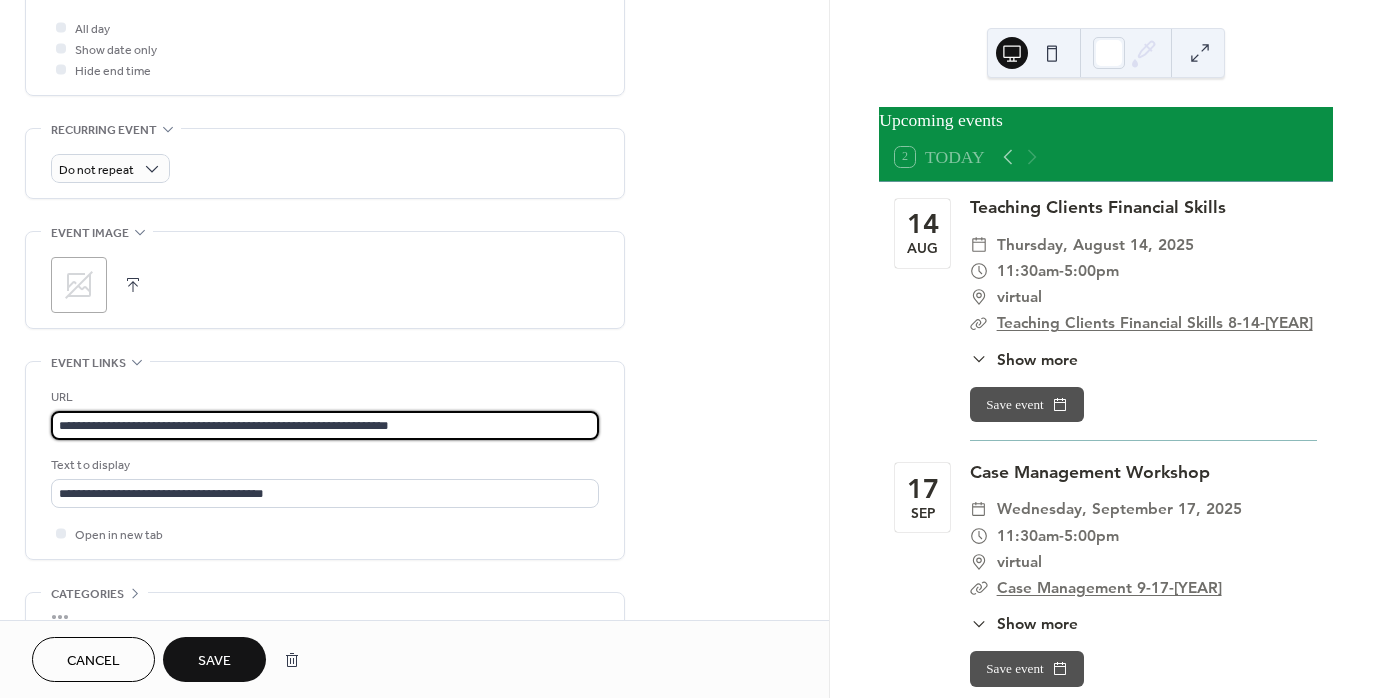 scroll, scrollTop: 806, scrollLeft: 0, axis: vertical 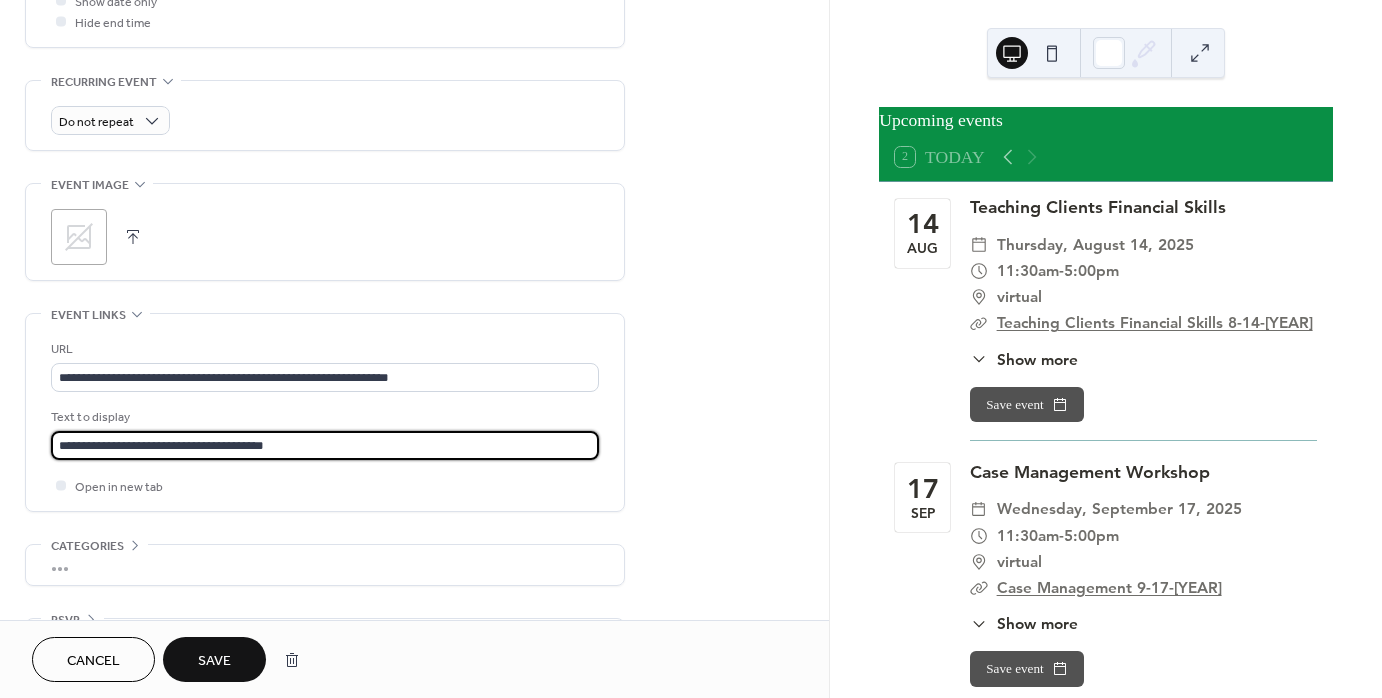 click on "**********" at bounding box center (325, 445) 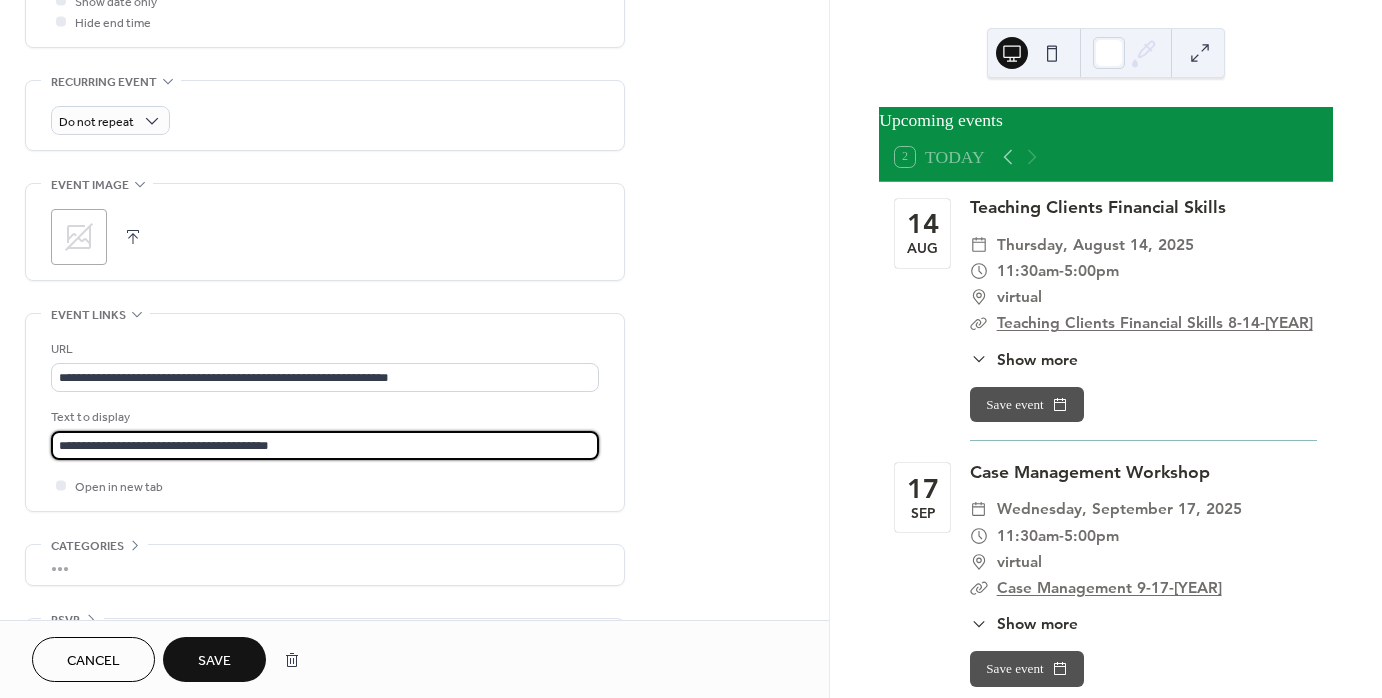 type on "**********" 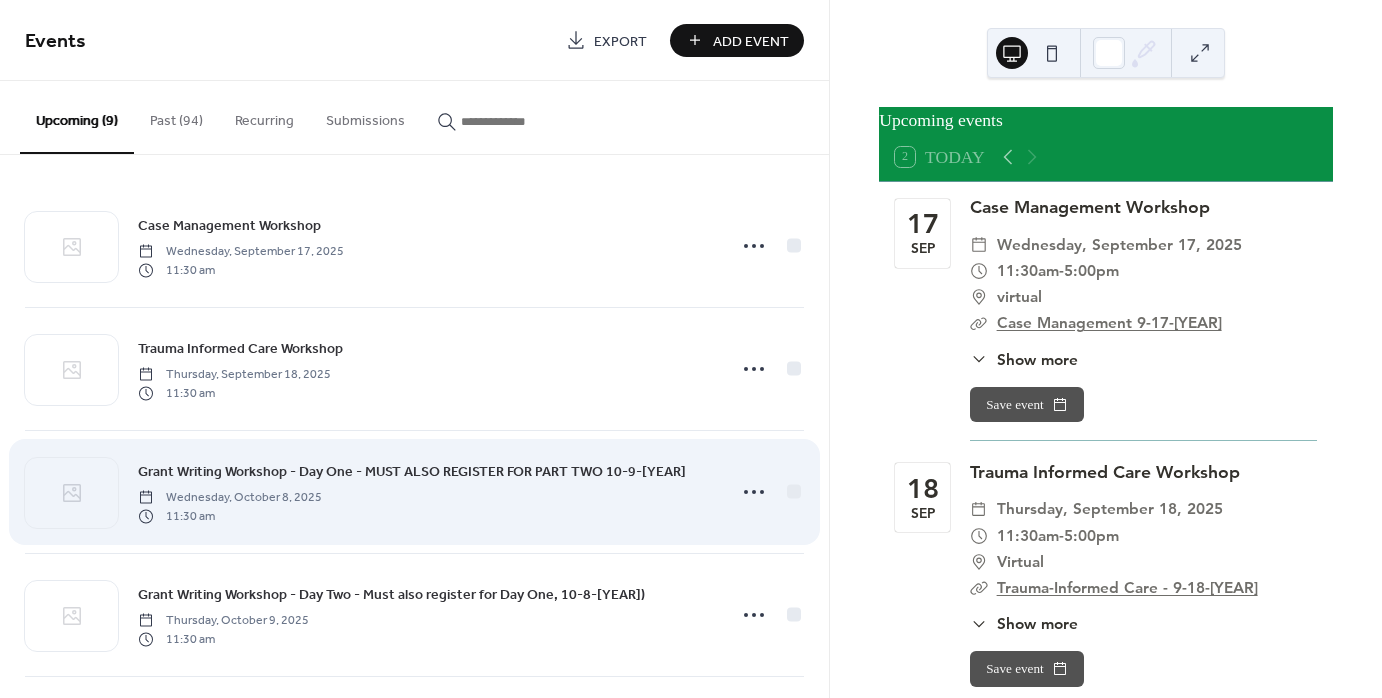 click on "Grant Writing  Workshop - Day One - MUST ALSO REGISTER FOR PART TWO 10-9-[YEAR]" at bounding box center [412, 472] 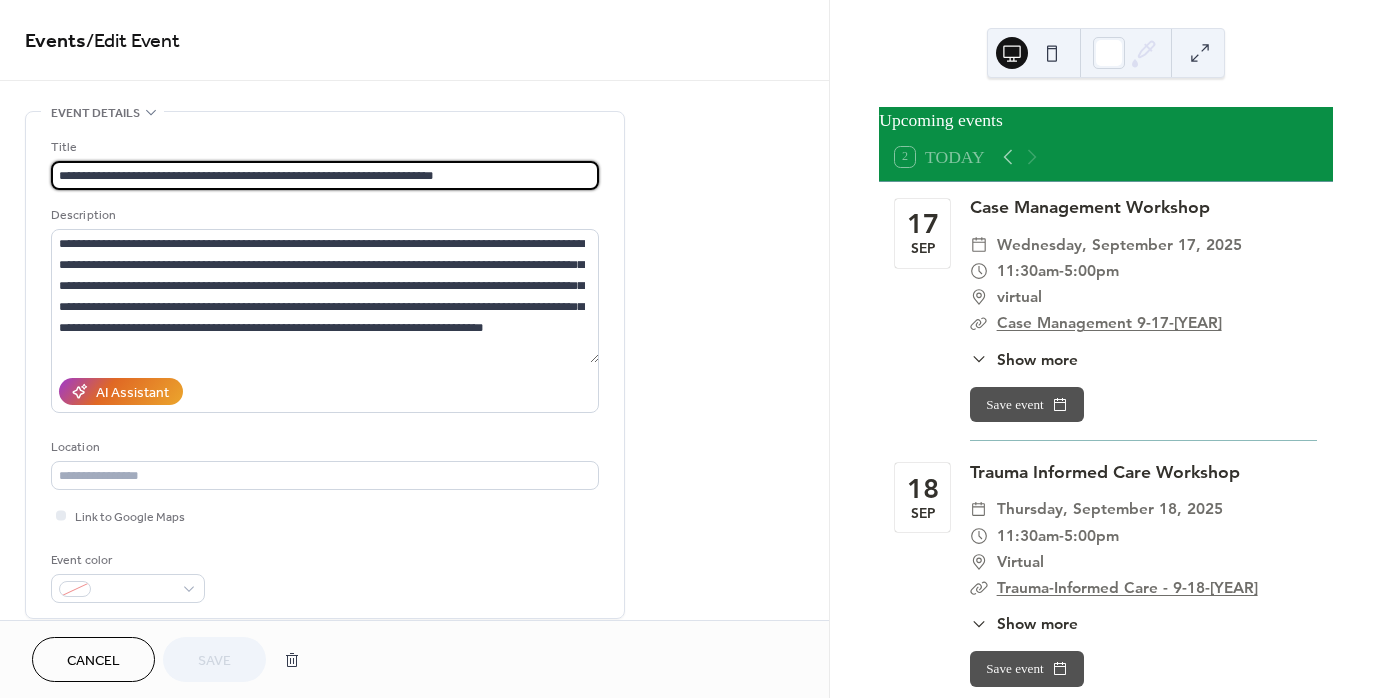 click on "Cancel" at bounding box center [93, 659] 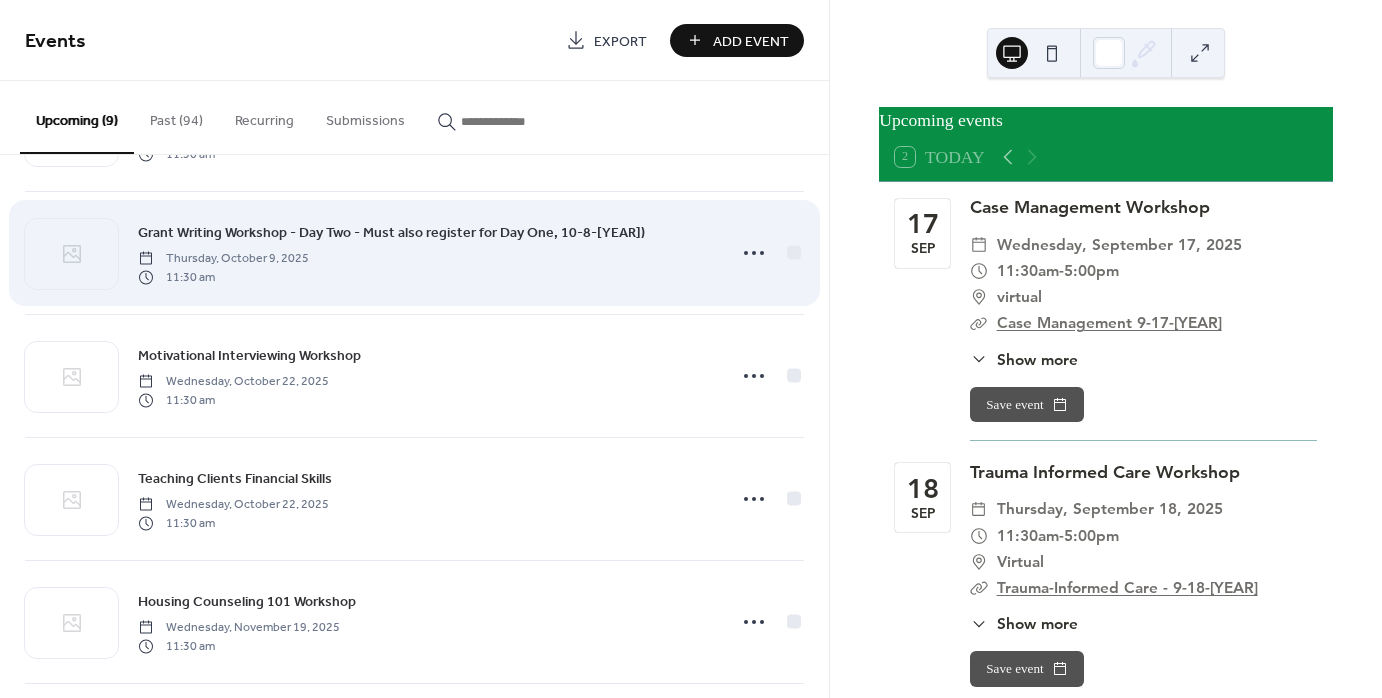 scroll, scrollTop: 300, scrollLeft: 0, axis: vertical 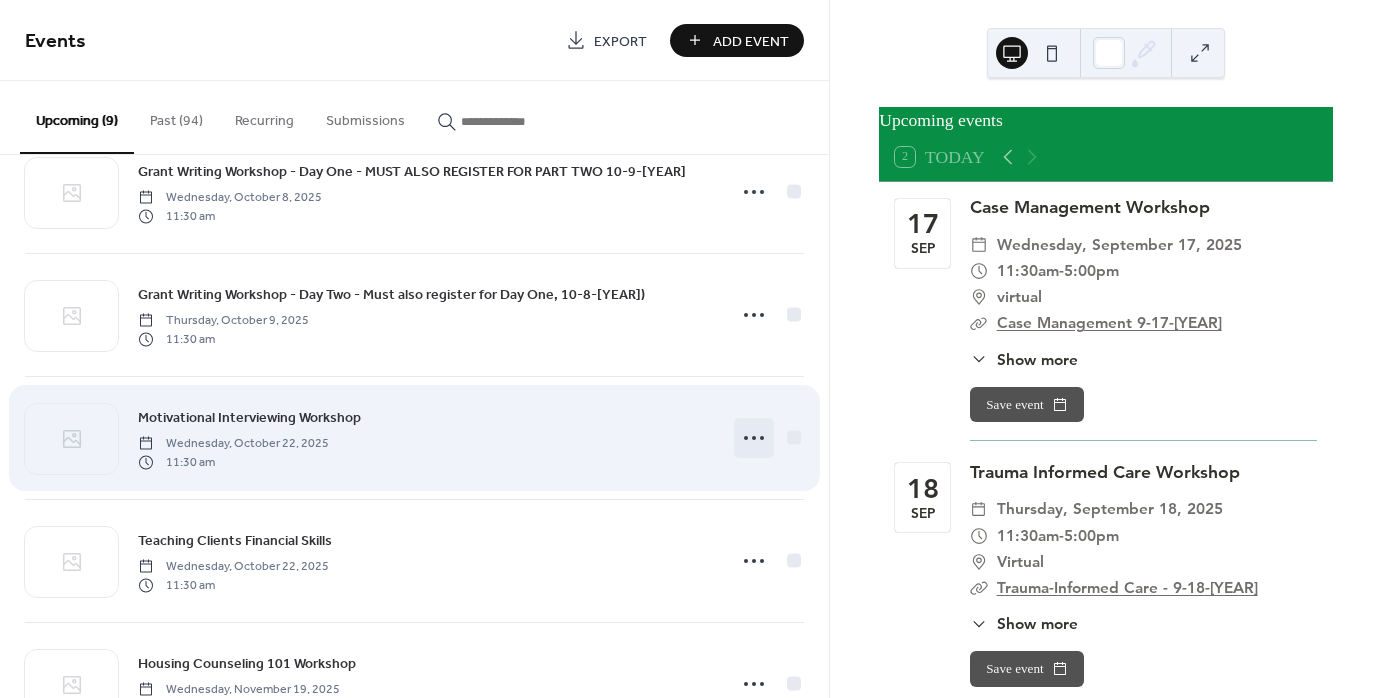 click 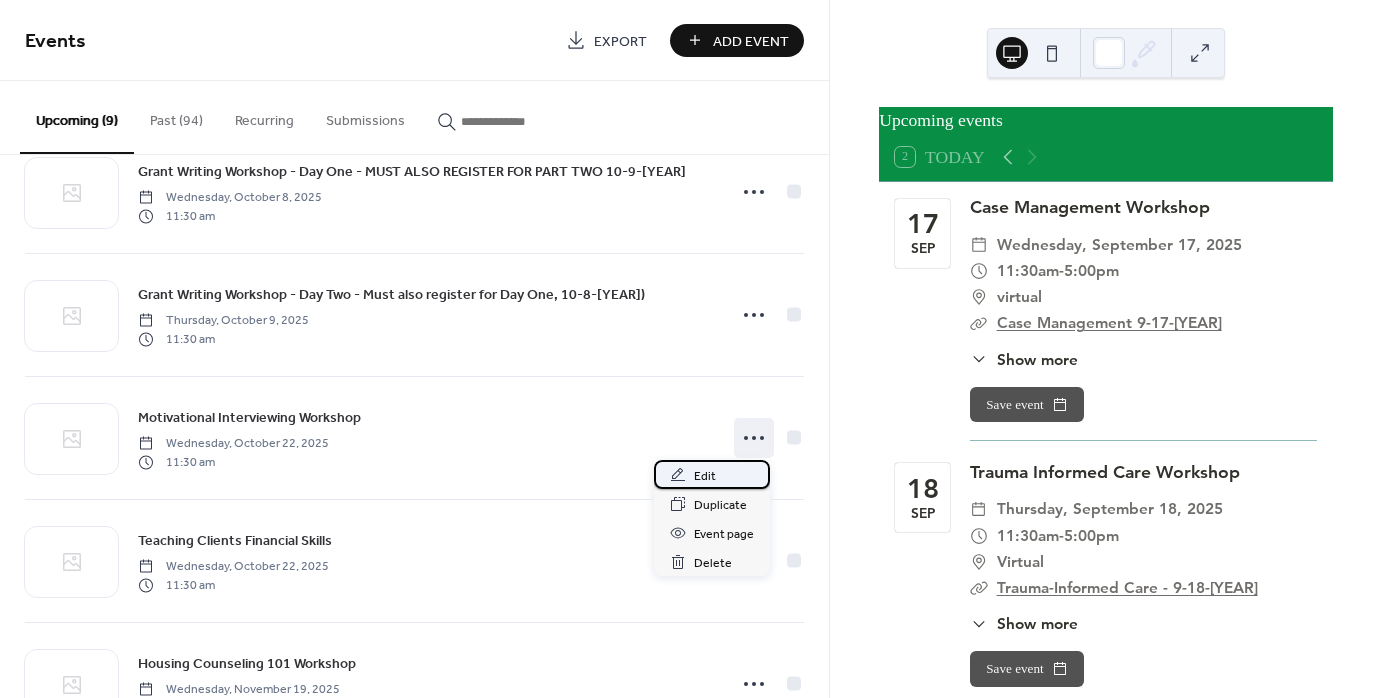 click on "Edit" at bounding box center [705, 476] 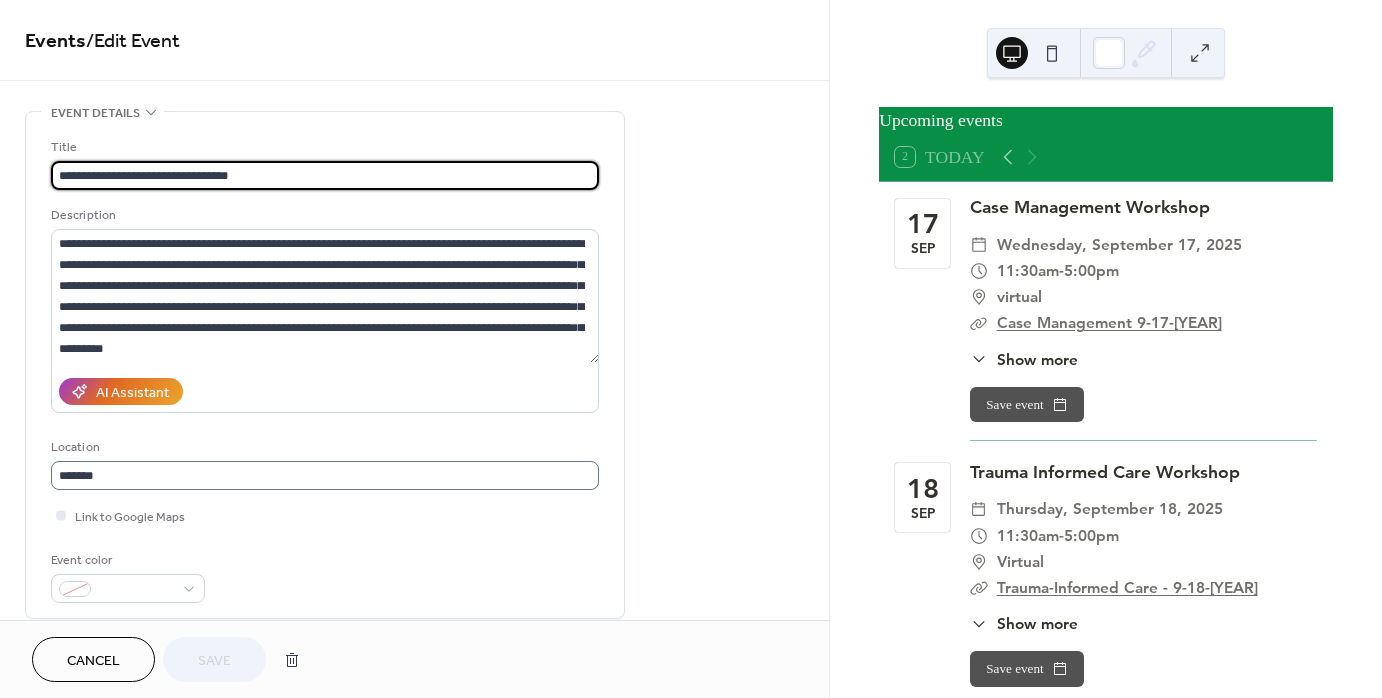 scroll, scrollTop: 1, scrollLeft: 0, axis: vertical 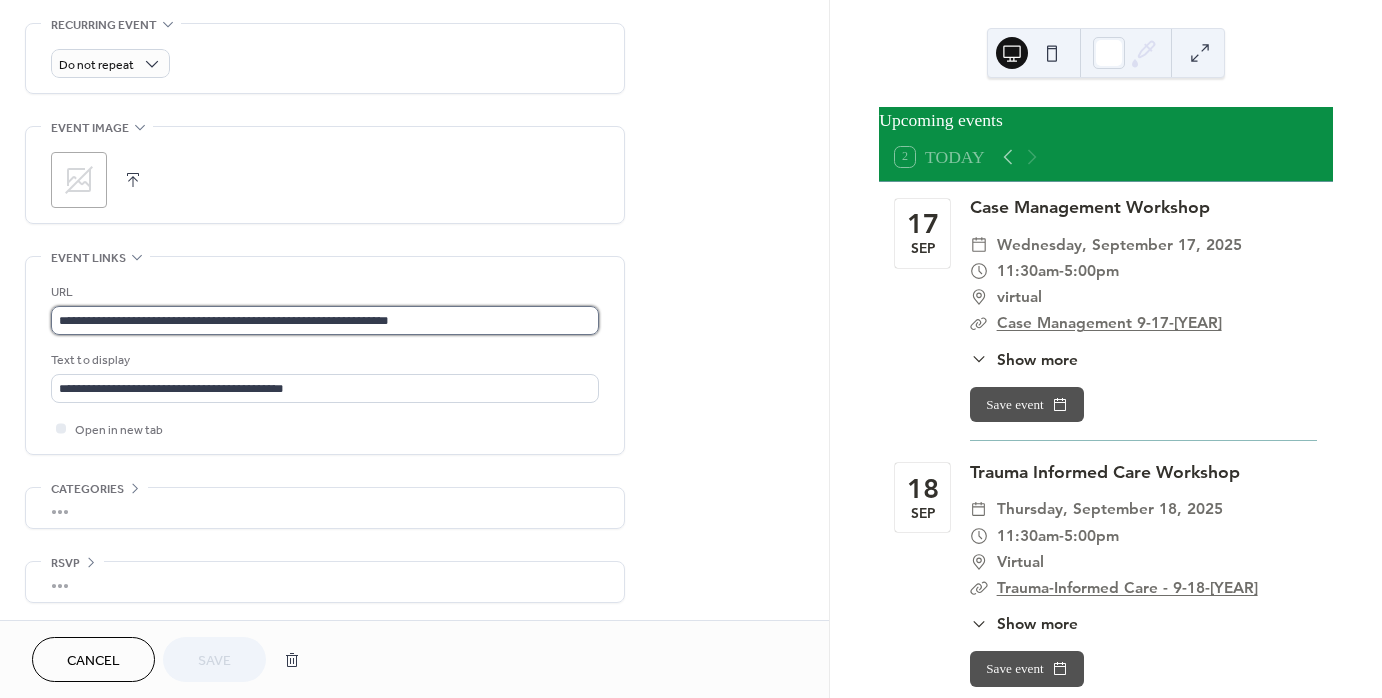click on "**********" at bounding box center (325, 320) 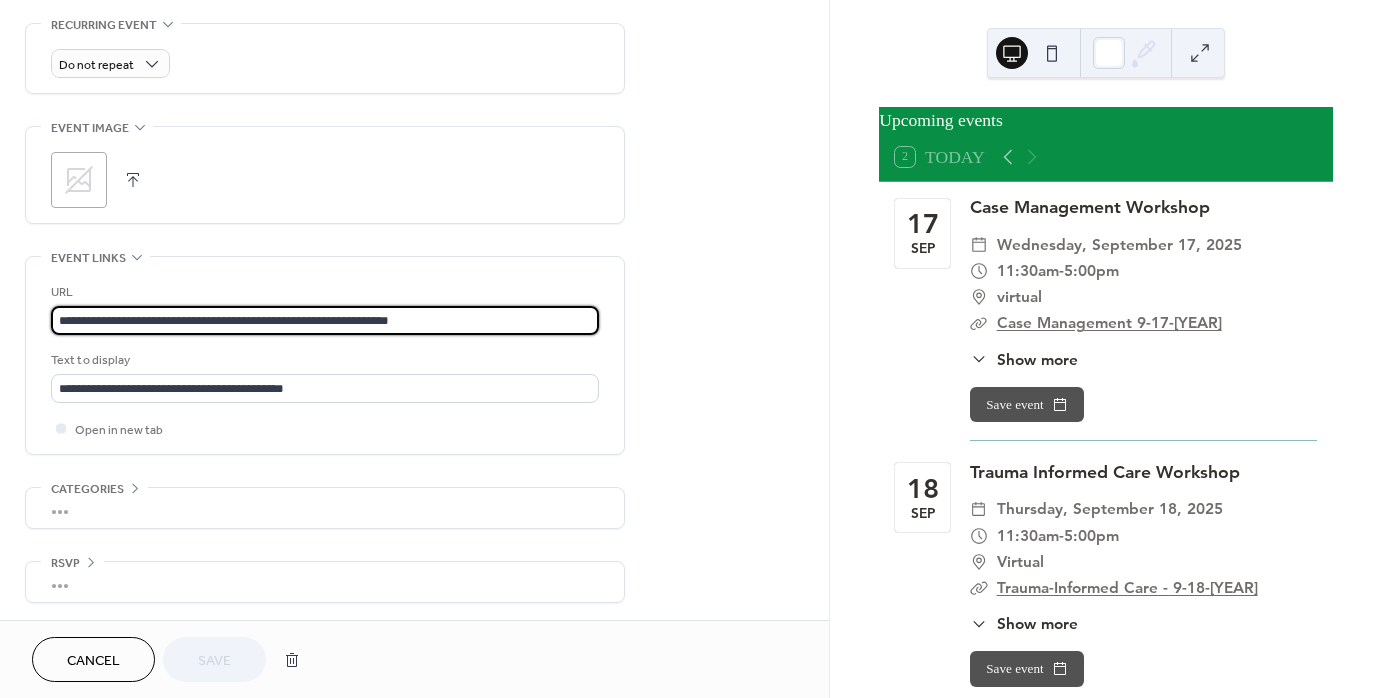 click on "**********" at bounding box center (325, 320) 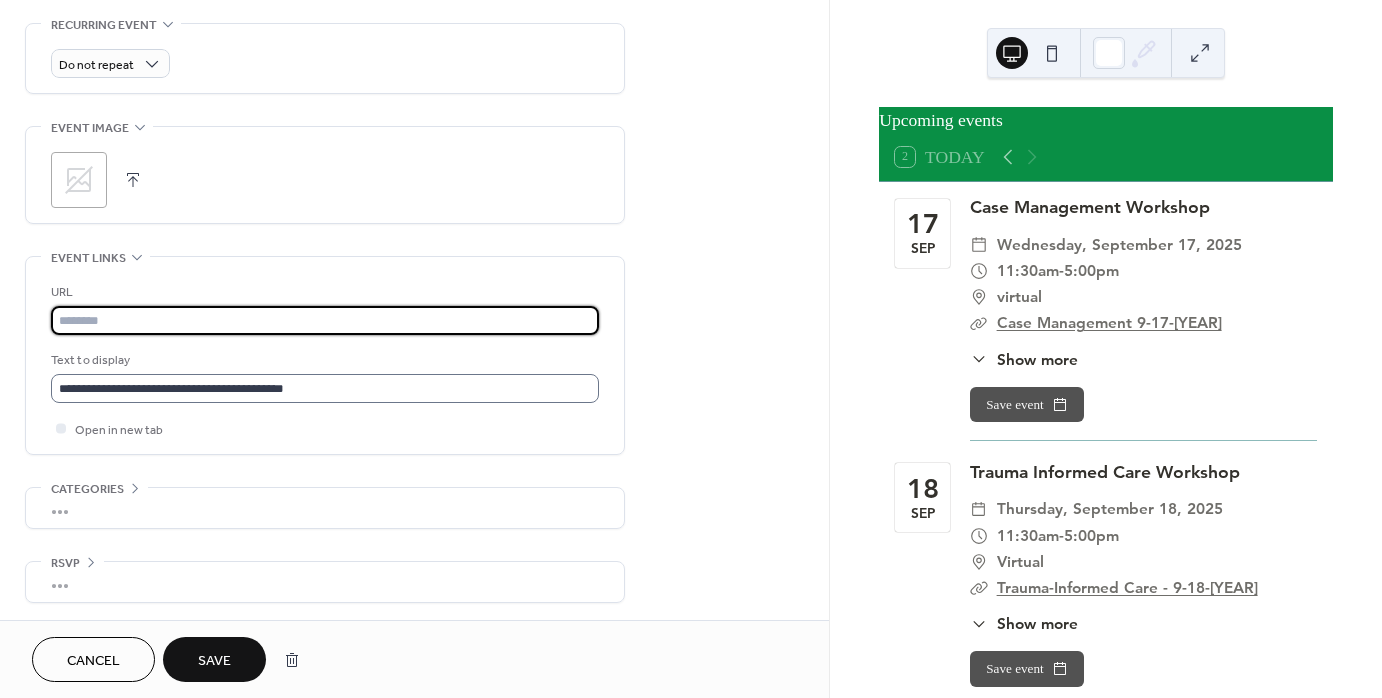 type 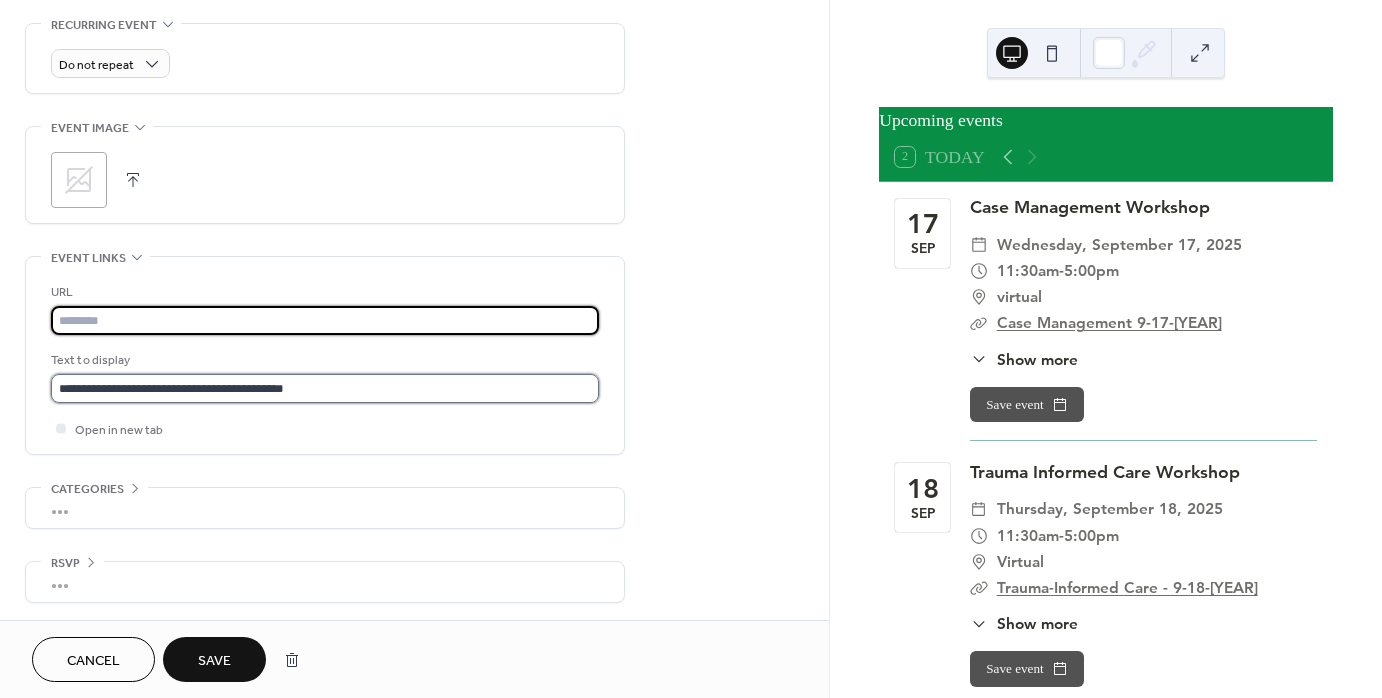 click on "**********" at bounding box center (325, 388) 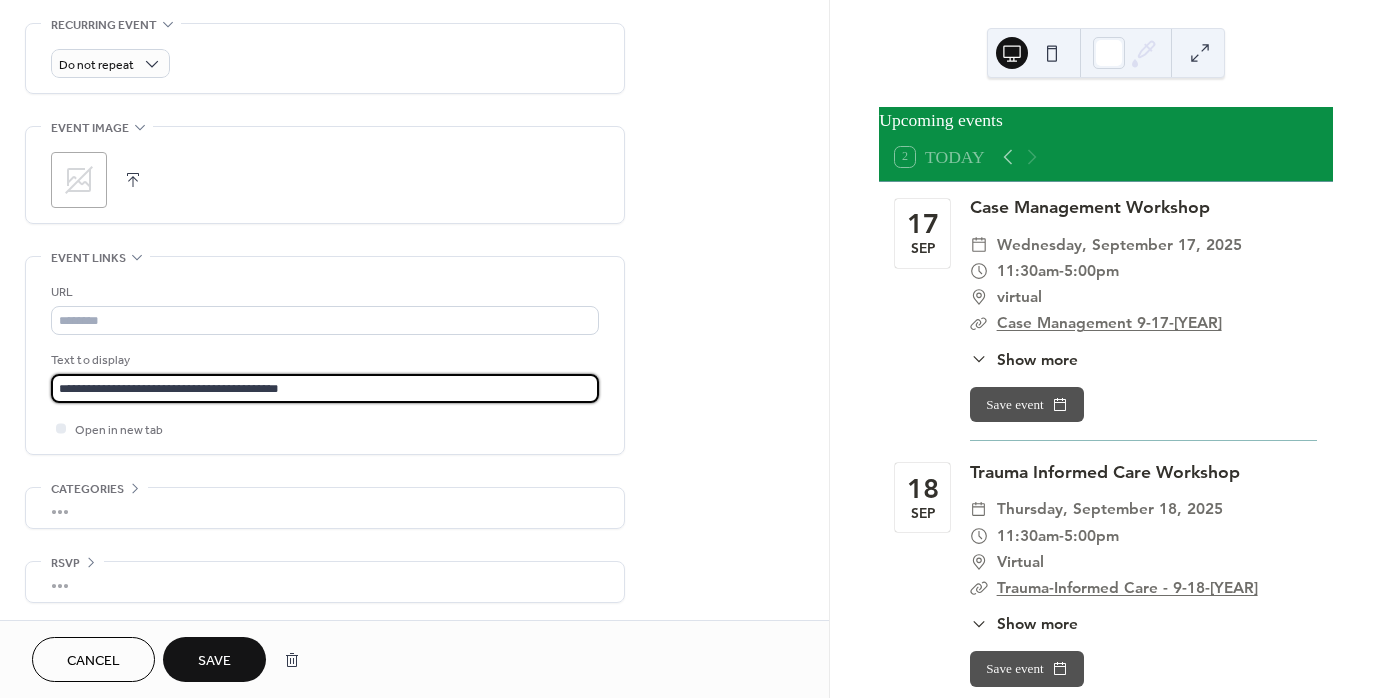 type on "**********" 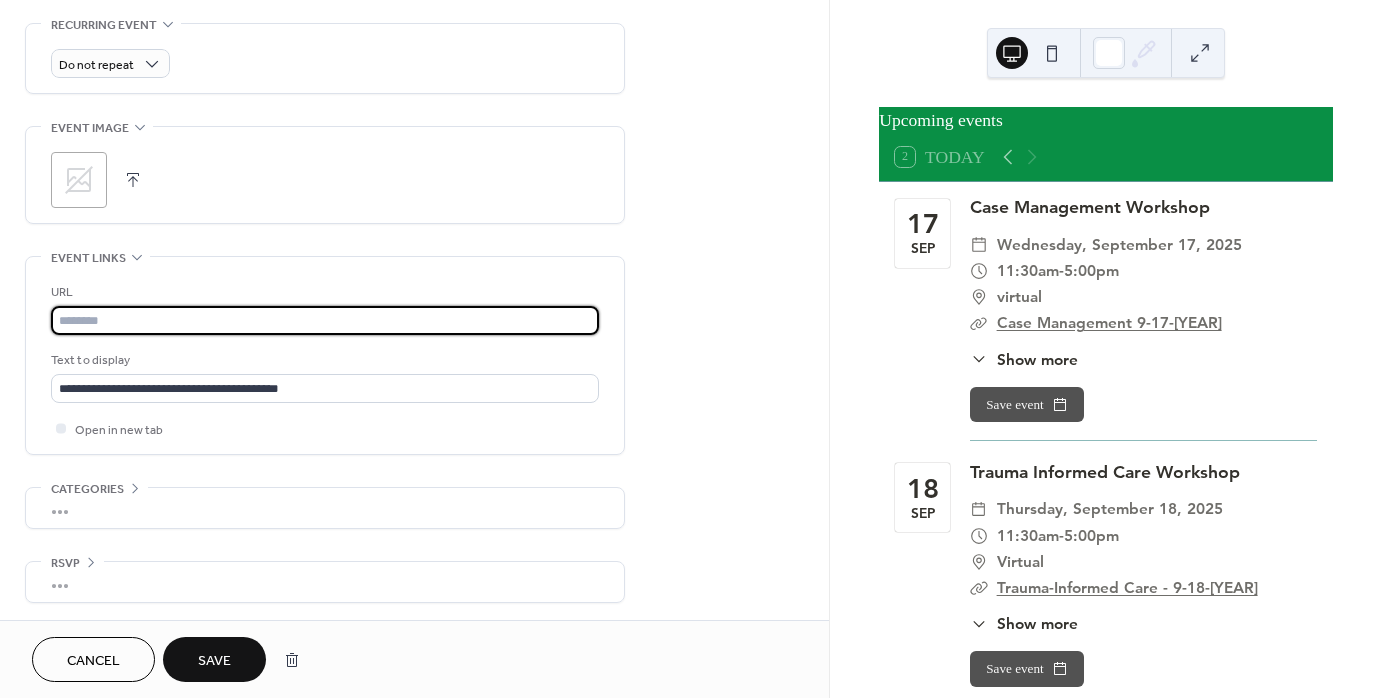 click at bounding box center [325, 320] 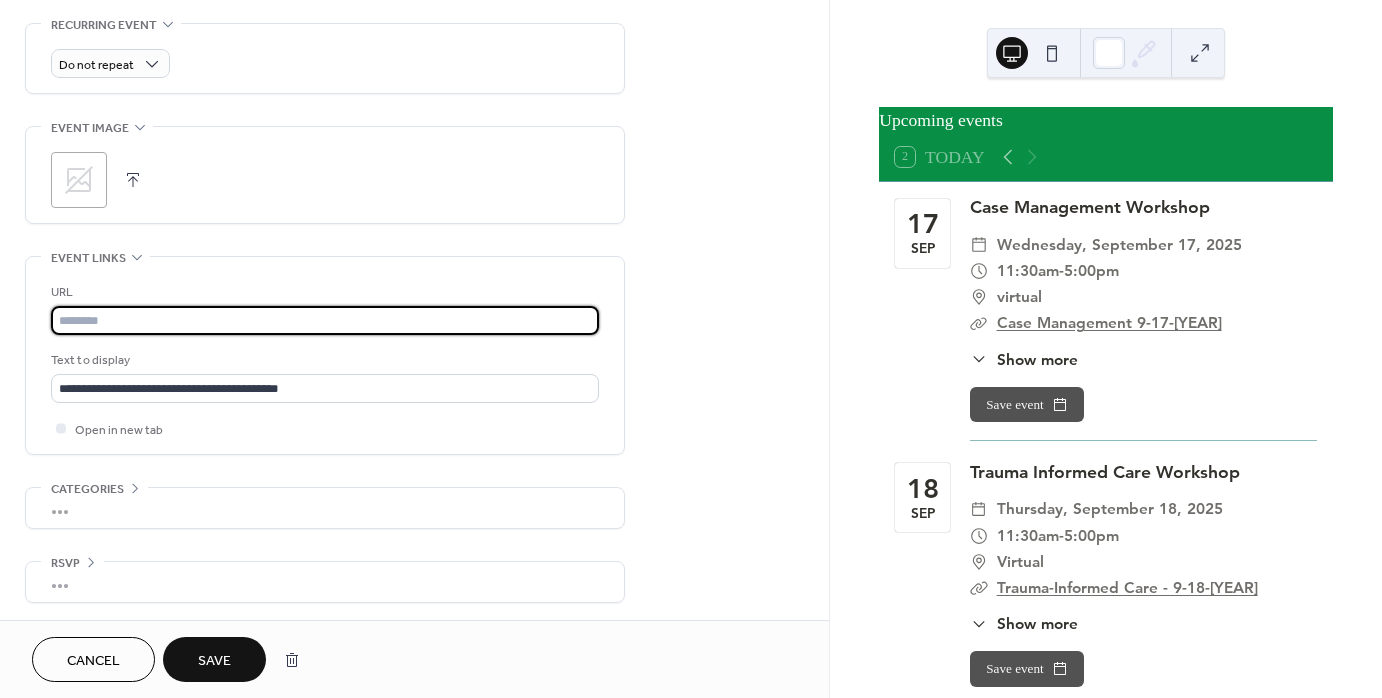 paste on "**********" 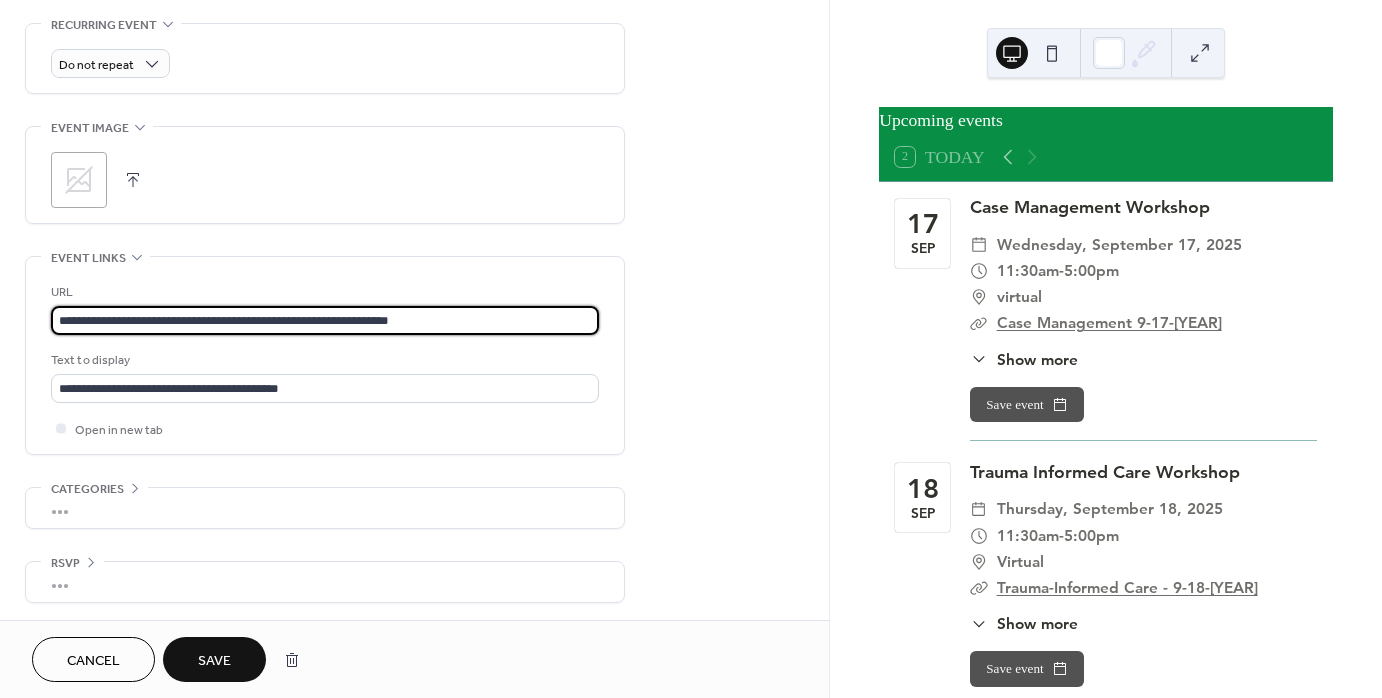 type on "**********" 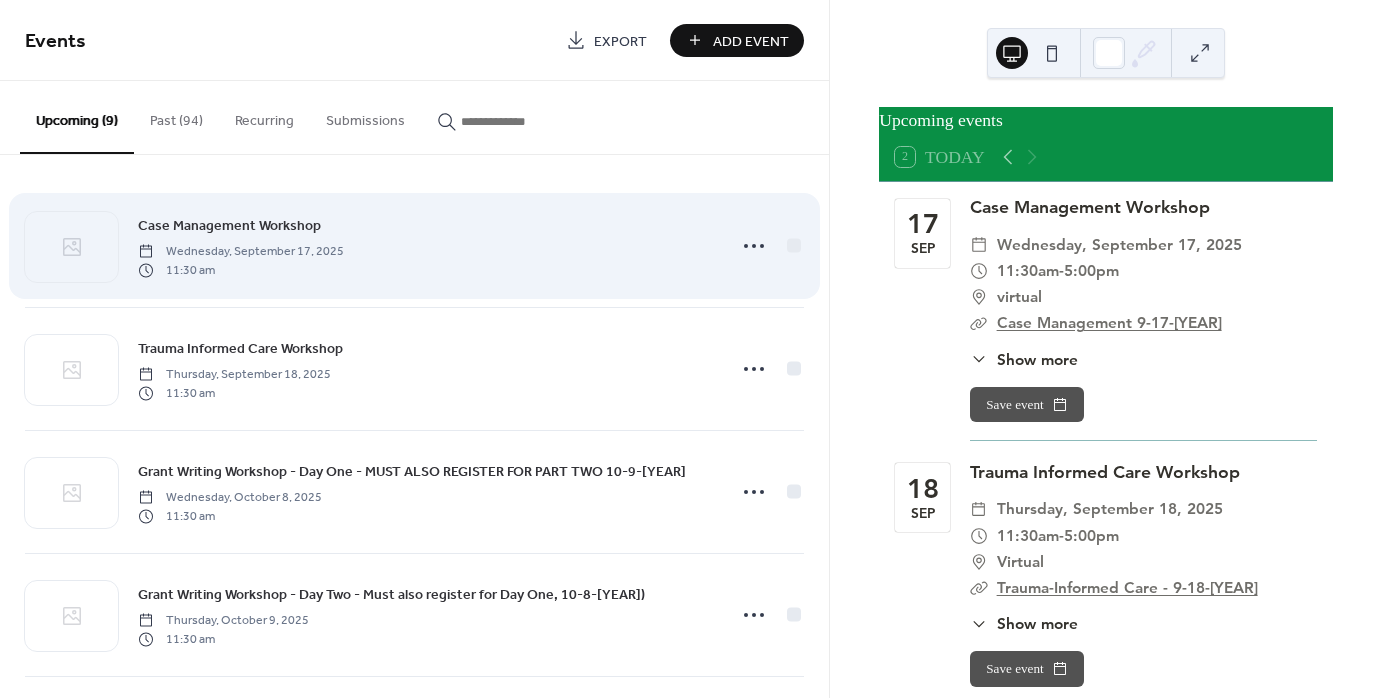 click on "Case Management Workshop Wednesday, September 17, [YEAR] 11:30 am" at bounding box center [414, 246] 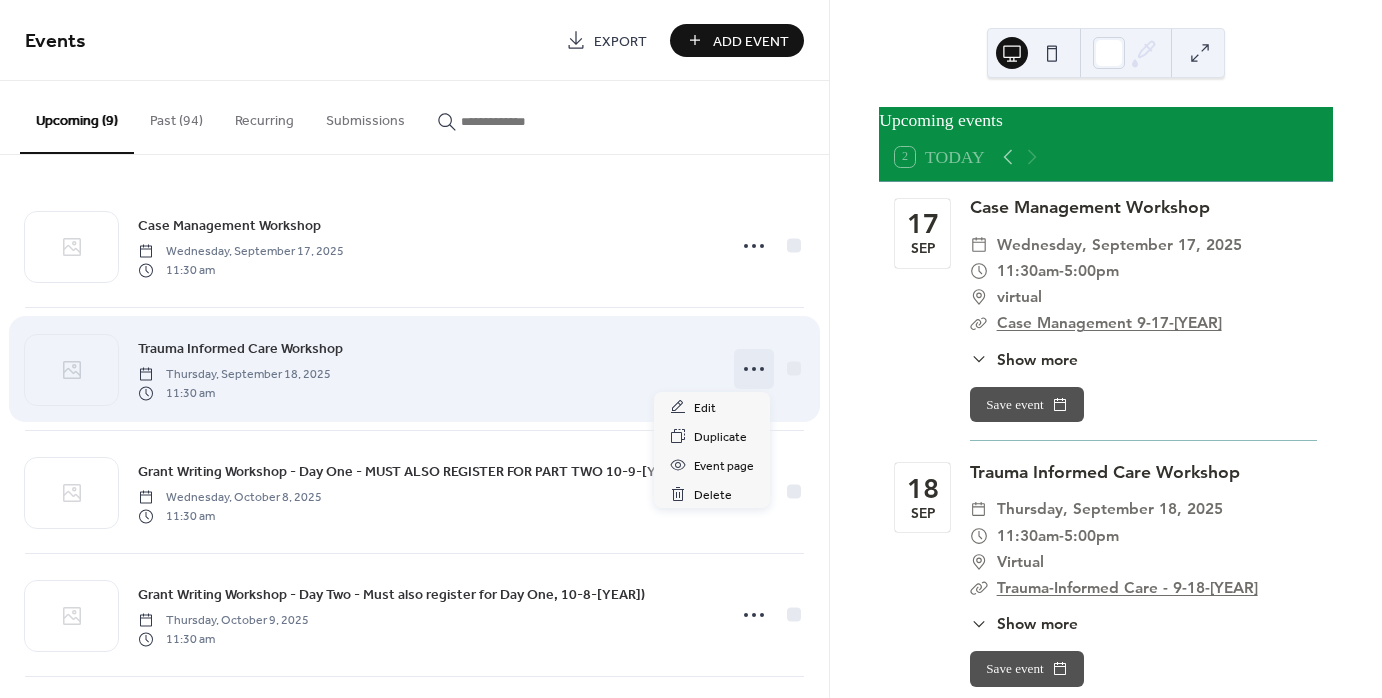 click 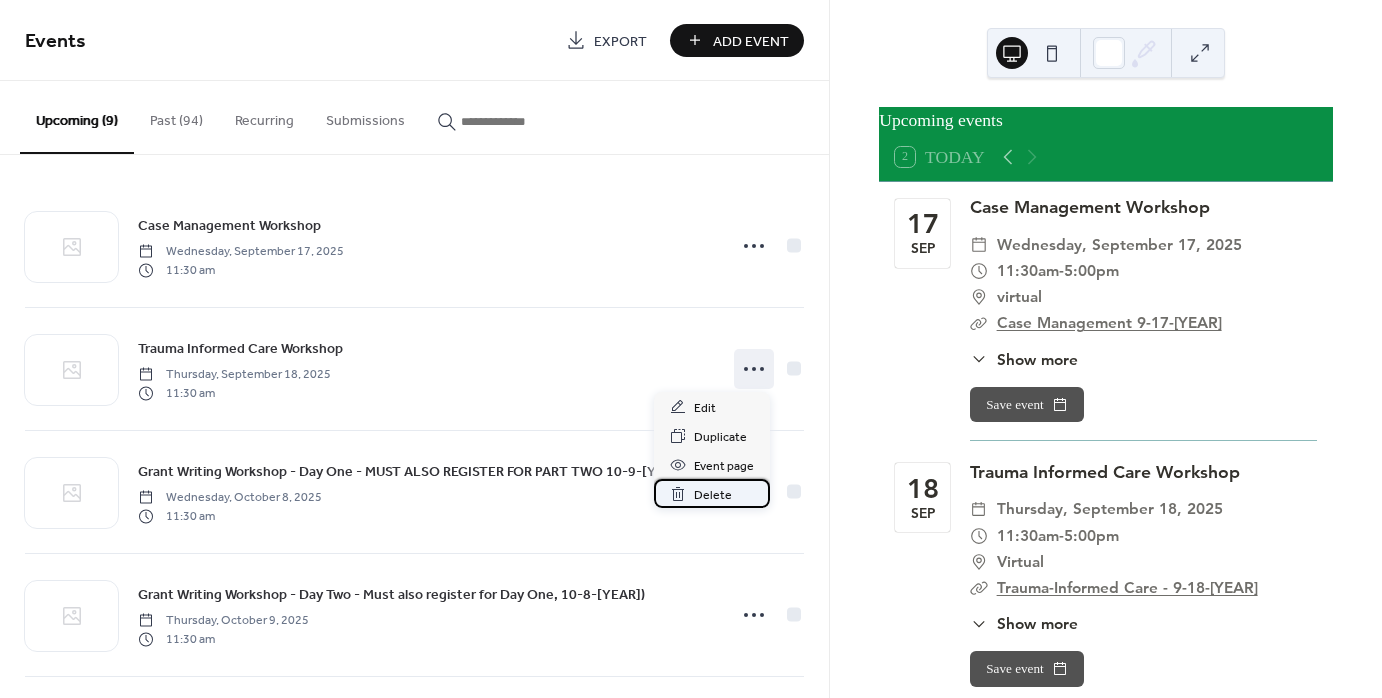 click on "Delete" at bounding box center (713, 495) 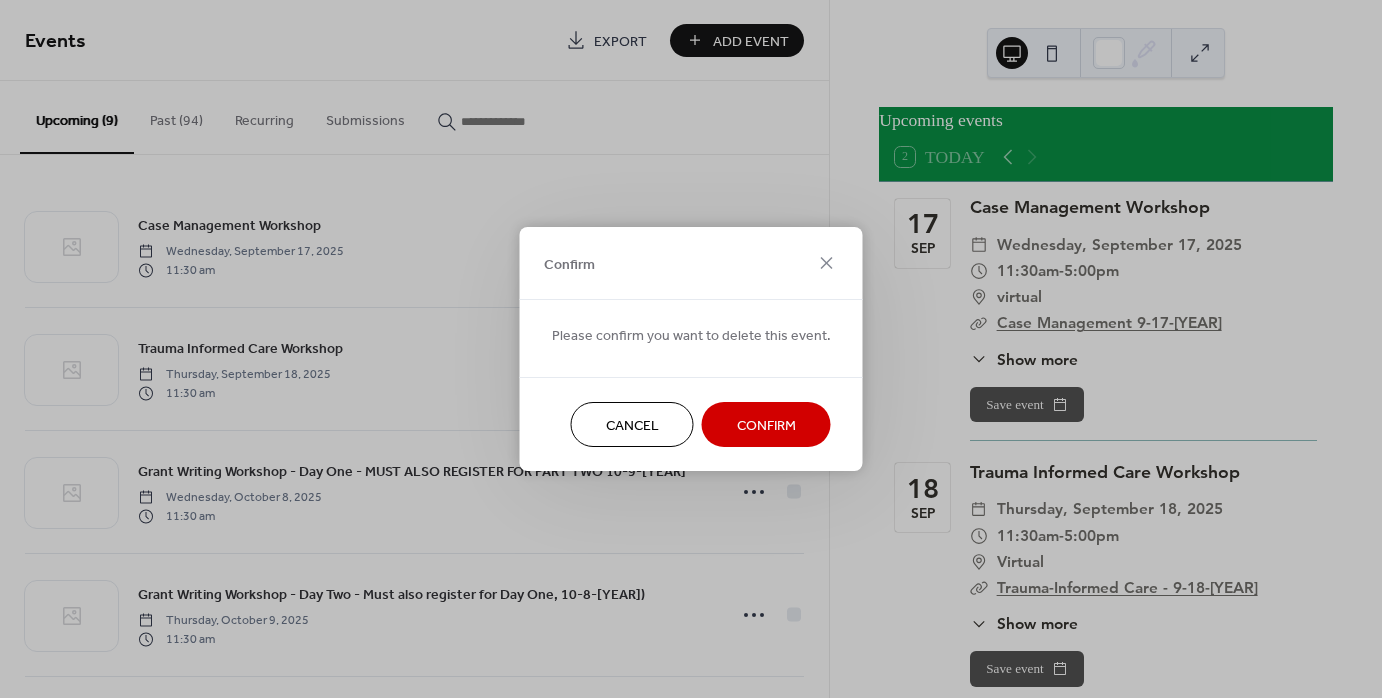 click on "Confirm" at bounding box center (766, 426) 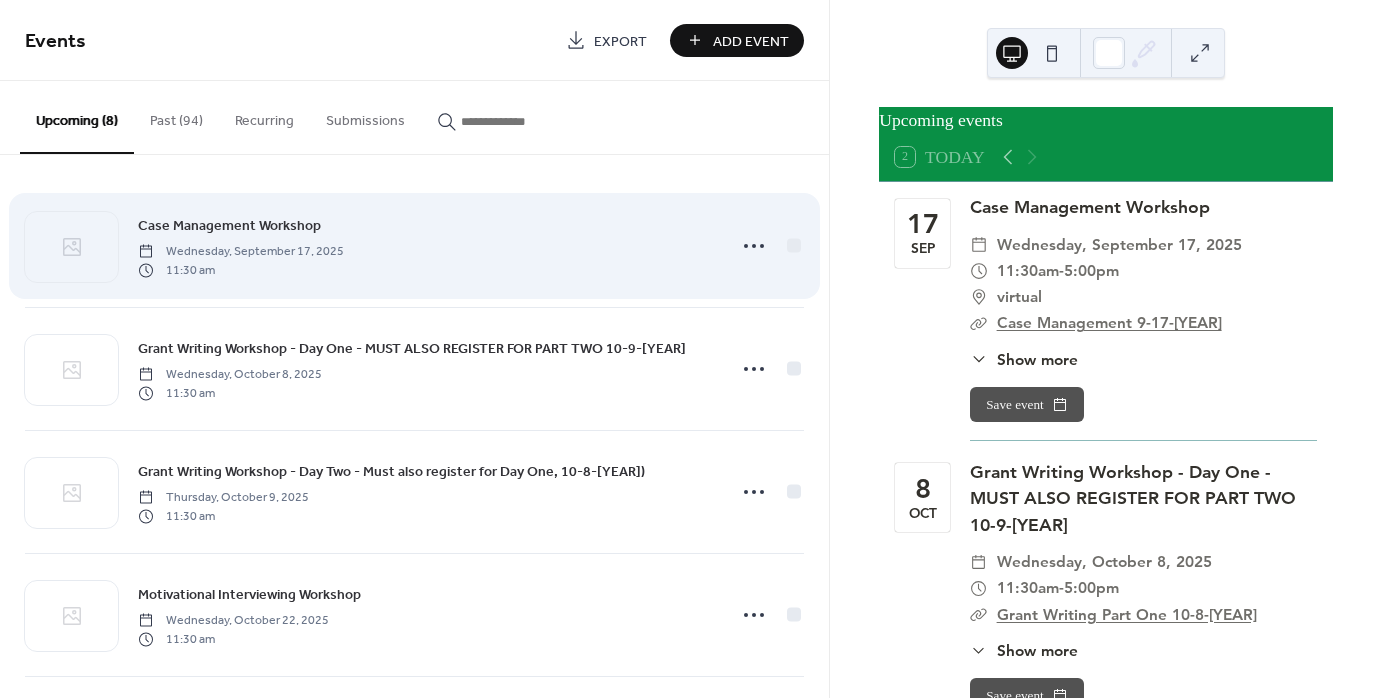 click on "Case Management Workshop Wednesday, September 17, [YEAR] 11:30 am" at bounding box center (426, 246) 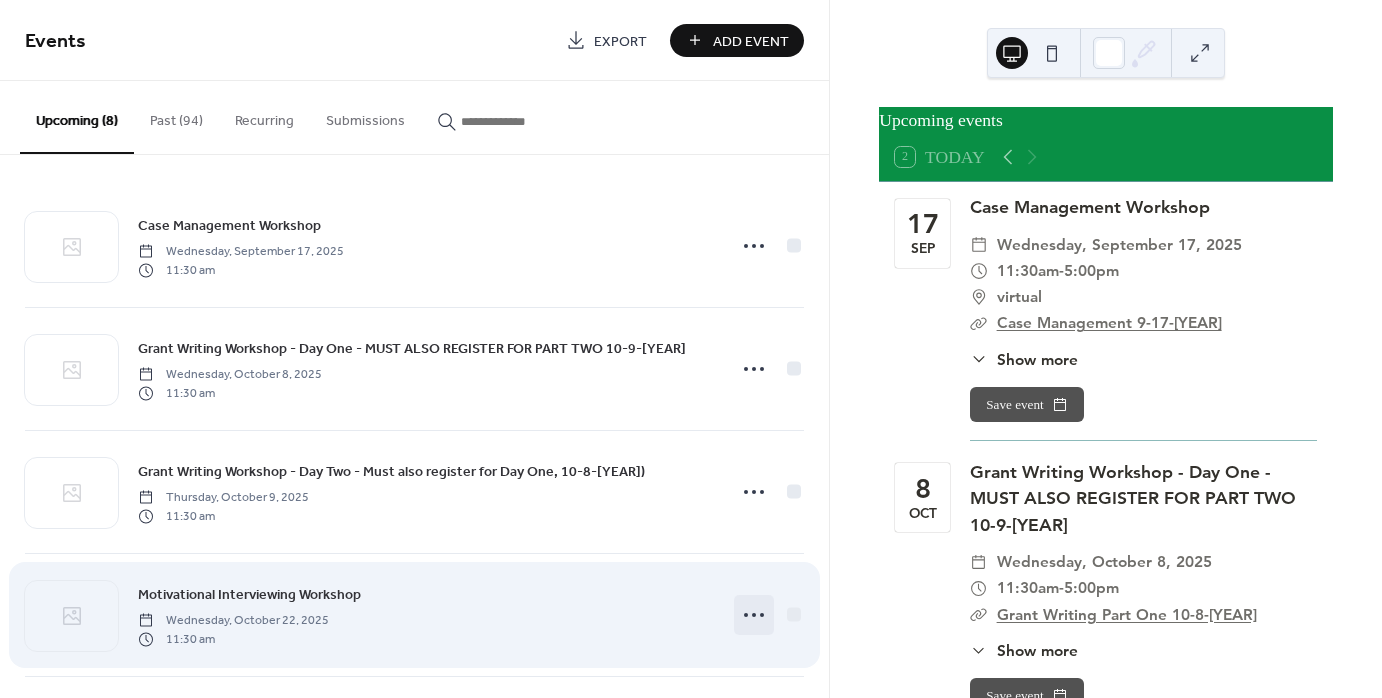 click 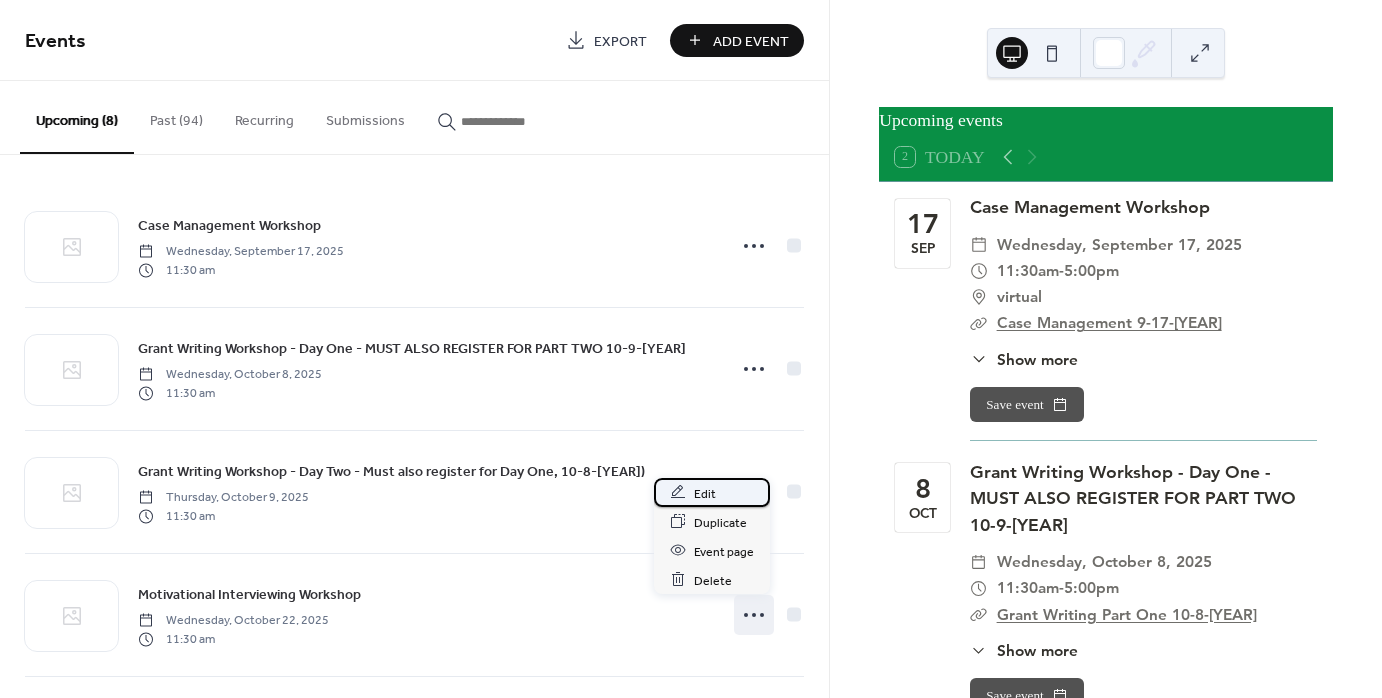 click on "Edit" at bounding box center [705, 493] 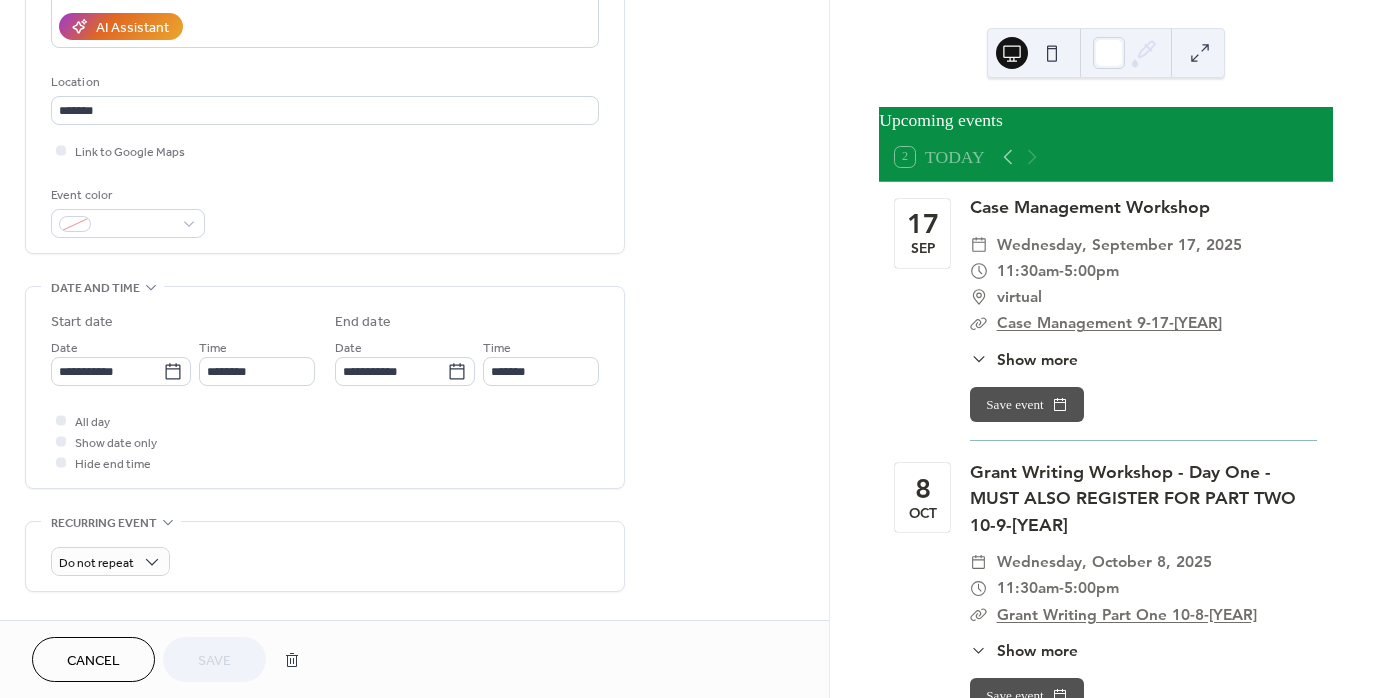 scroll, scrollTop: 400, scrollLeft: 0, axis: vertical 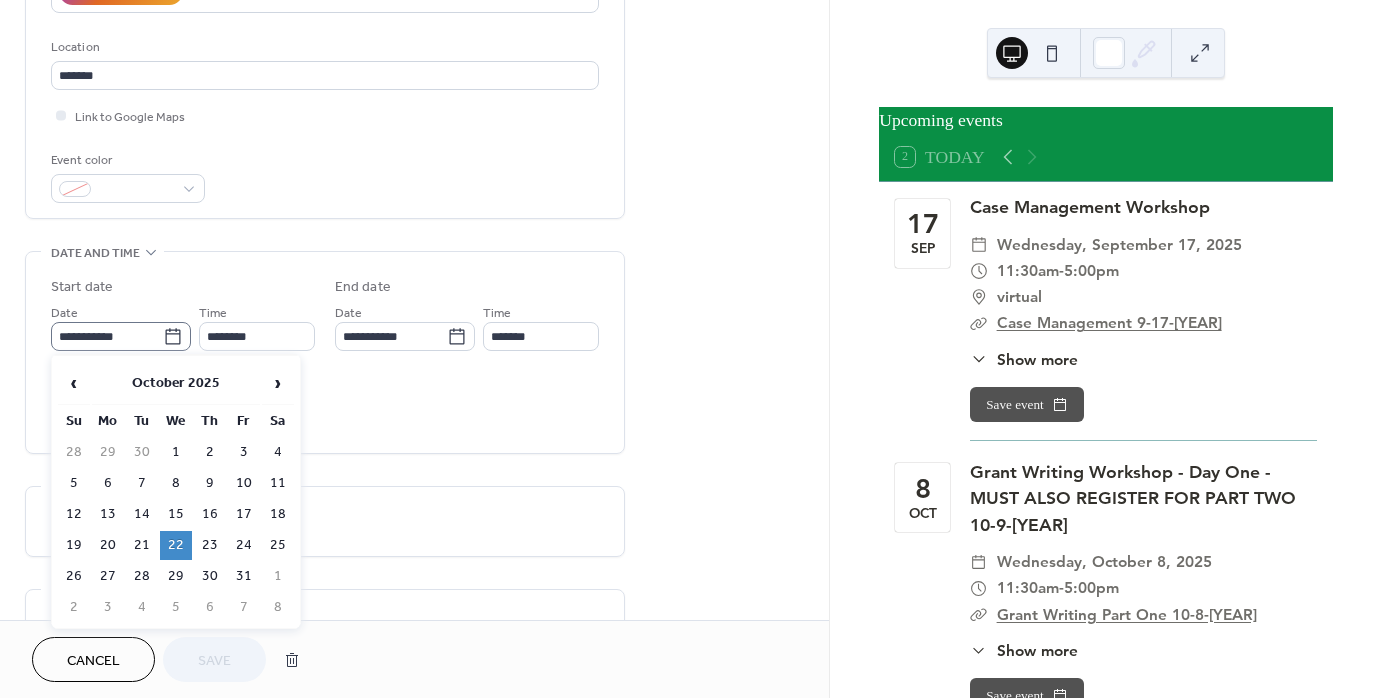 click 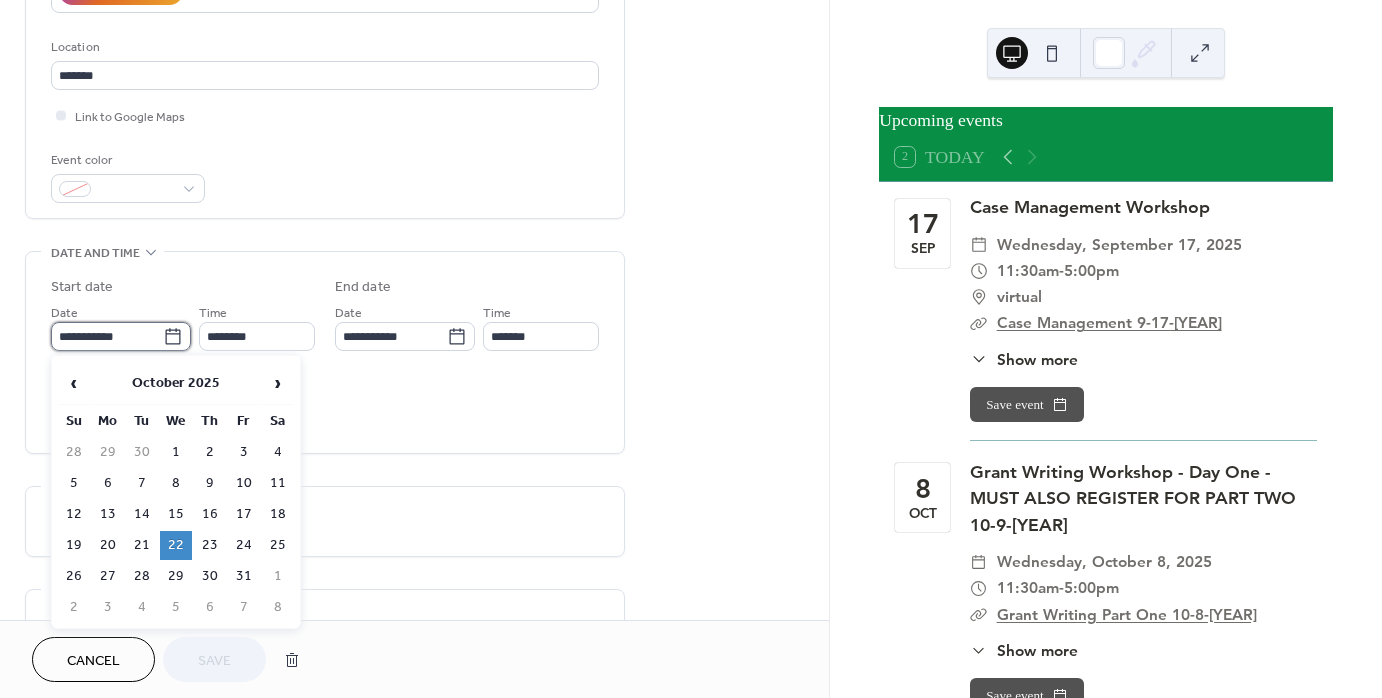 click on "**********" at bounding box center (107, 336) 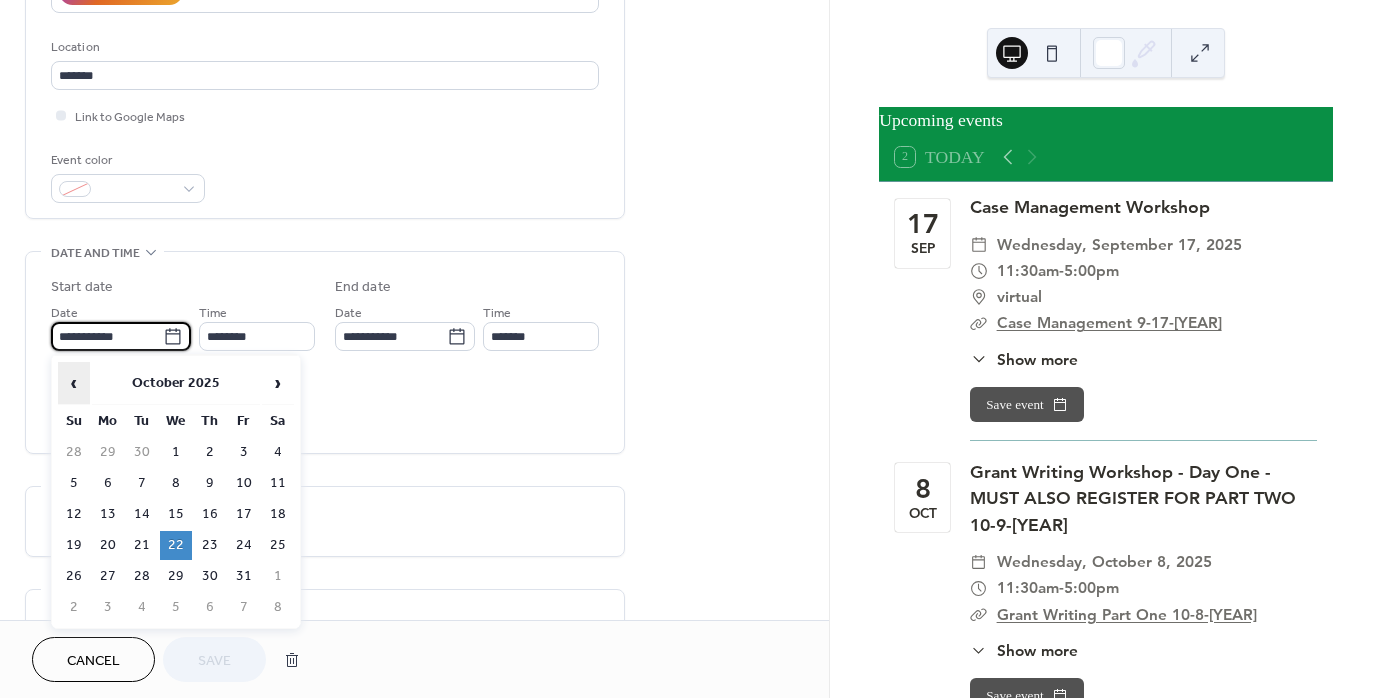 click on "‹" at bounding box center [74, 383] 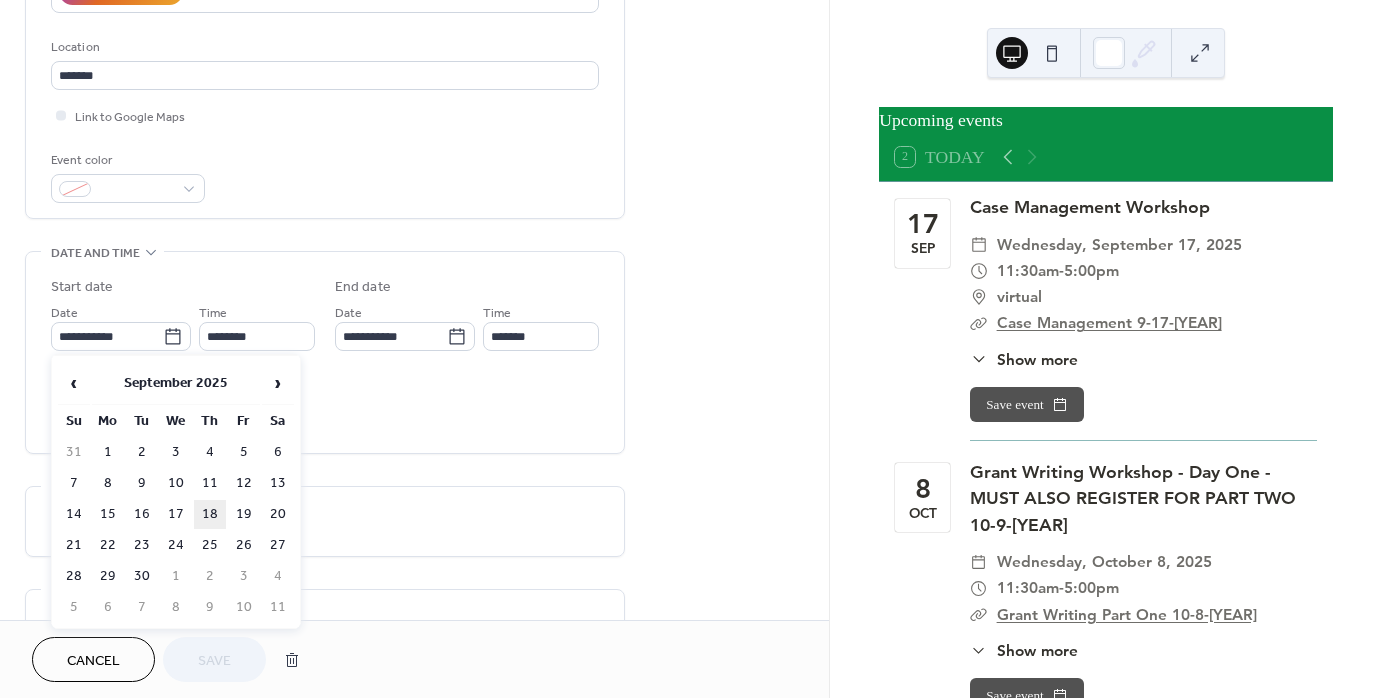 click on "18" at bounding box center [210, 514] 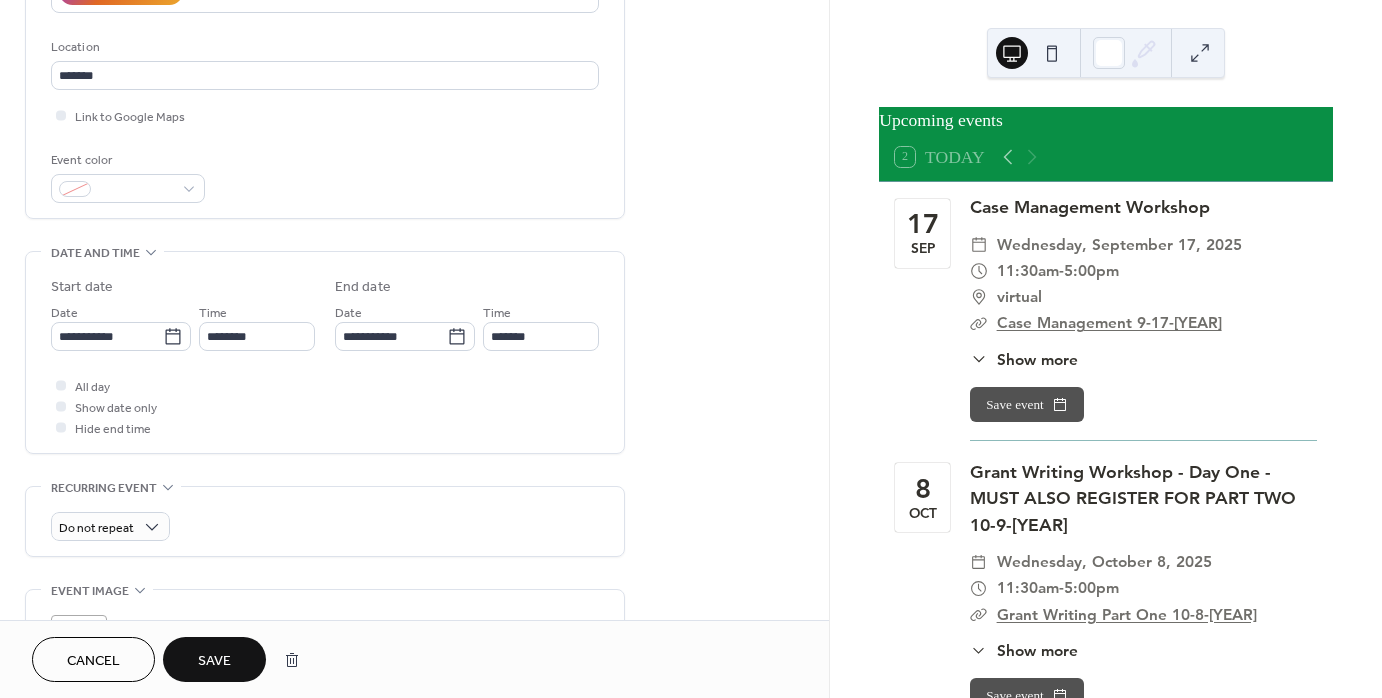 click on "Save" at bounding box center [214, 659] 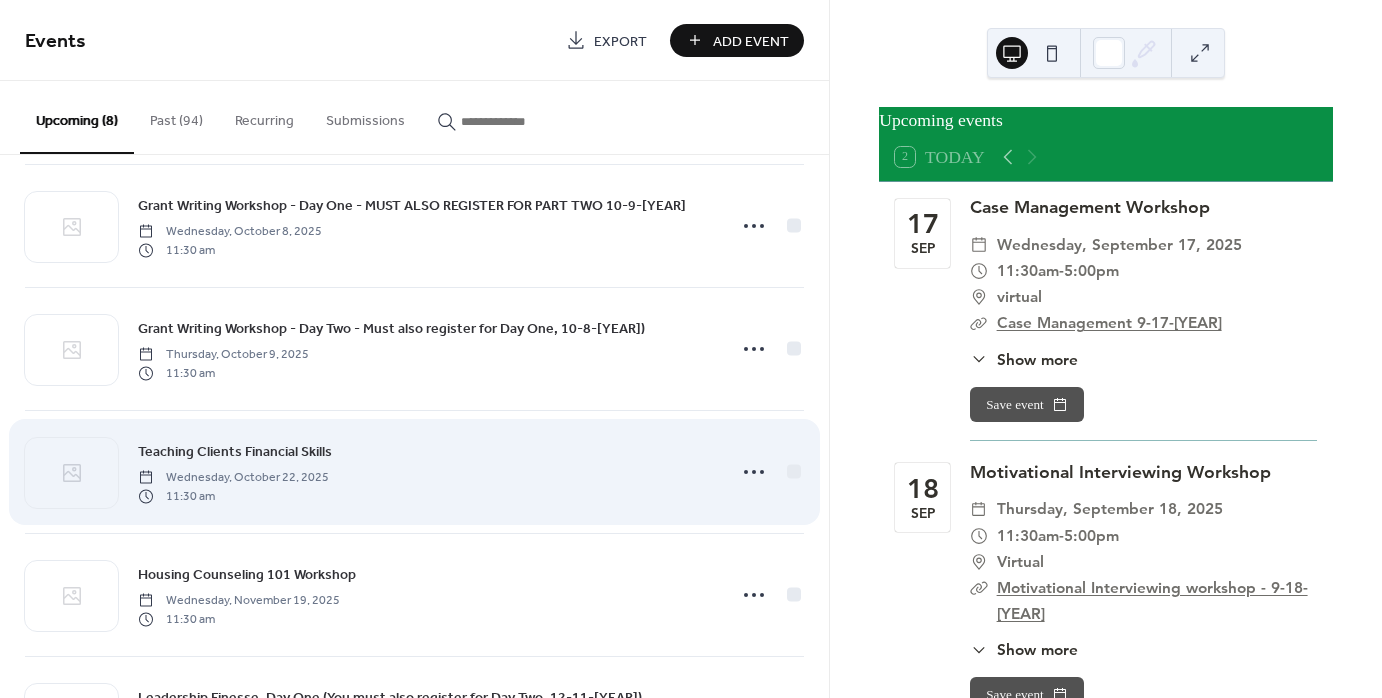 scroll, scrollTop: 300, scrollLeft: 0, axis: vertical 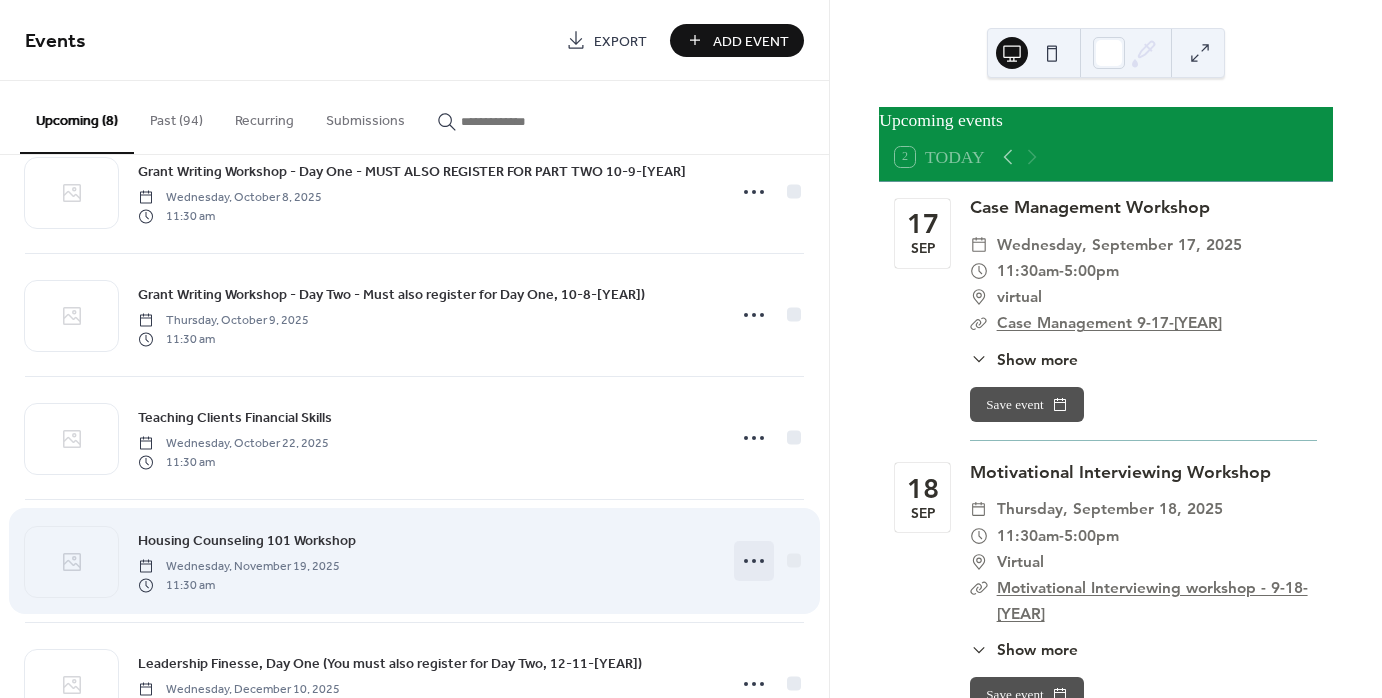 click 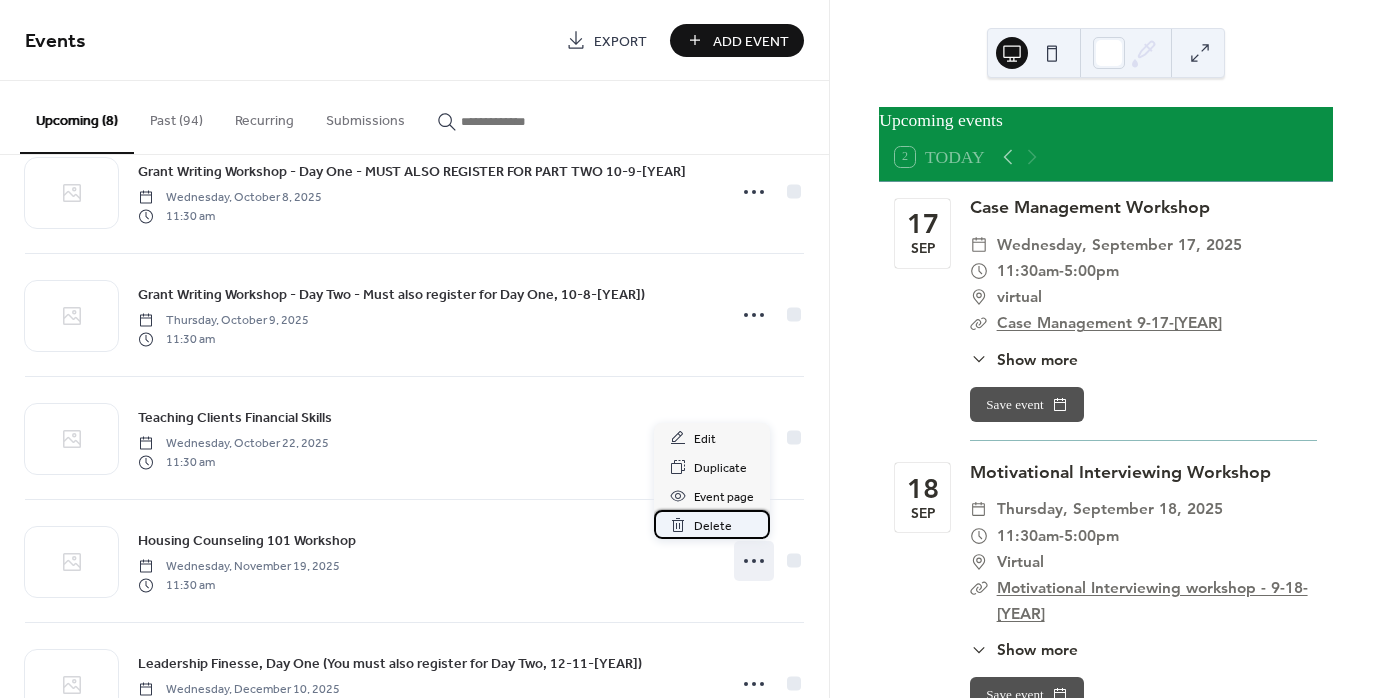 click on "Delete" at bounding box center (713, 526) 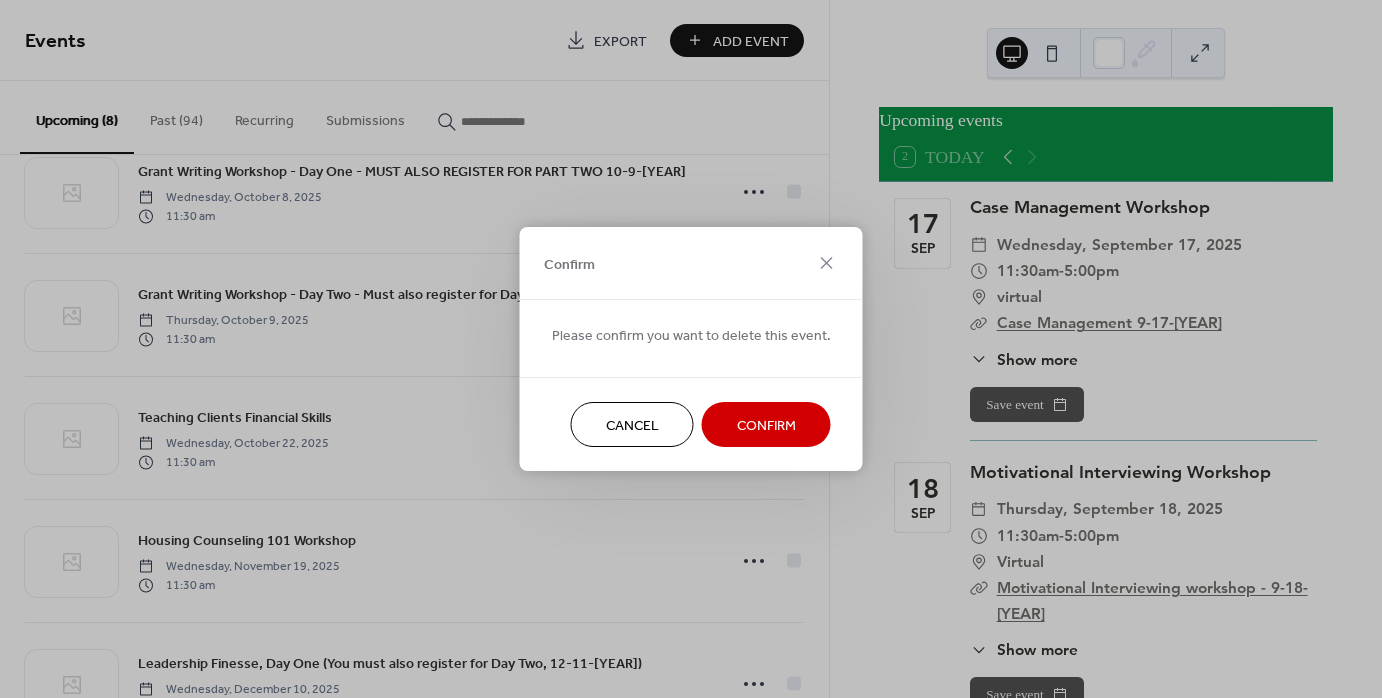 click on "Confirm" at bounding box center (766, 426) 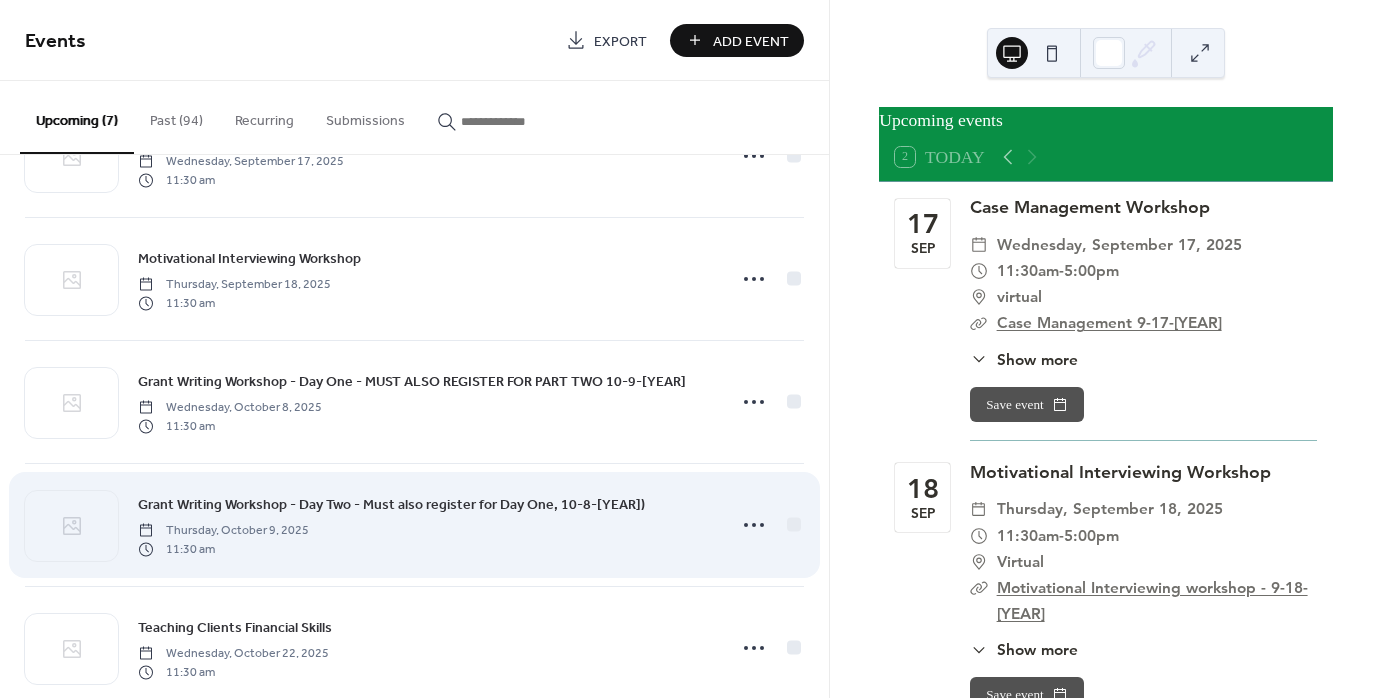 scroll, scrollTop: 0, scrollLeft: 0, axis: both 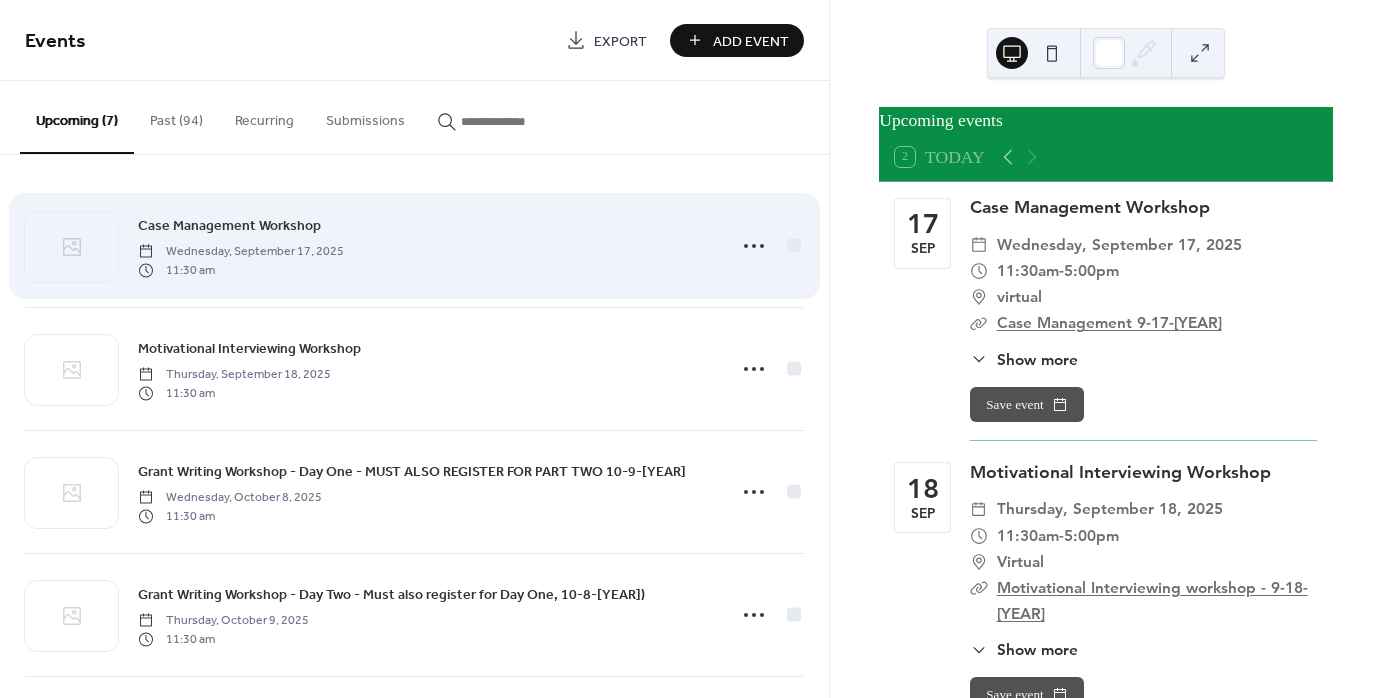 click on "Case Management Workshop Wednesday, September 17, [YEAR] 11:30 am" at bounding box center [426, 246] 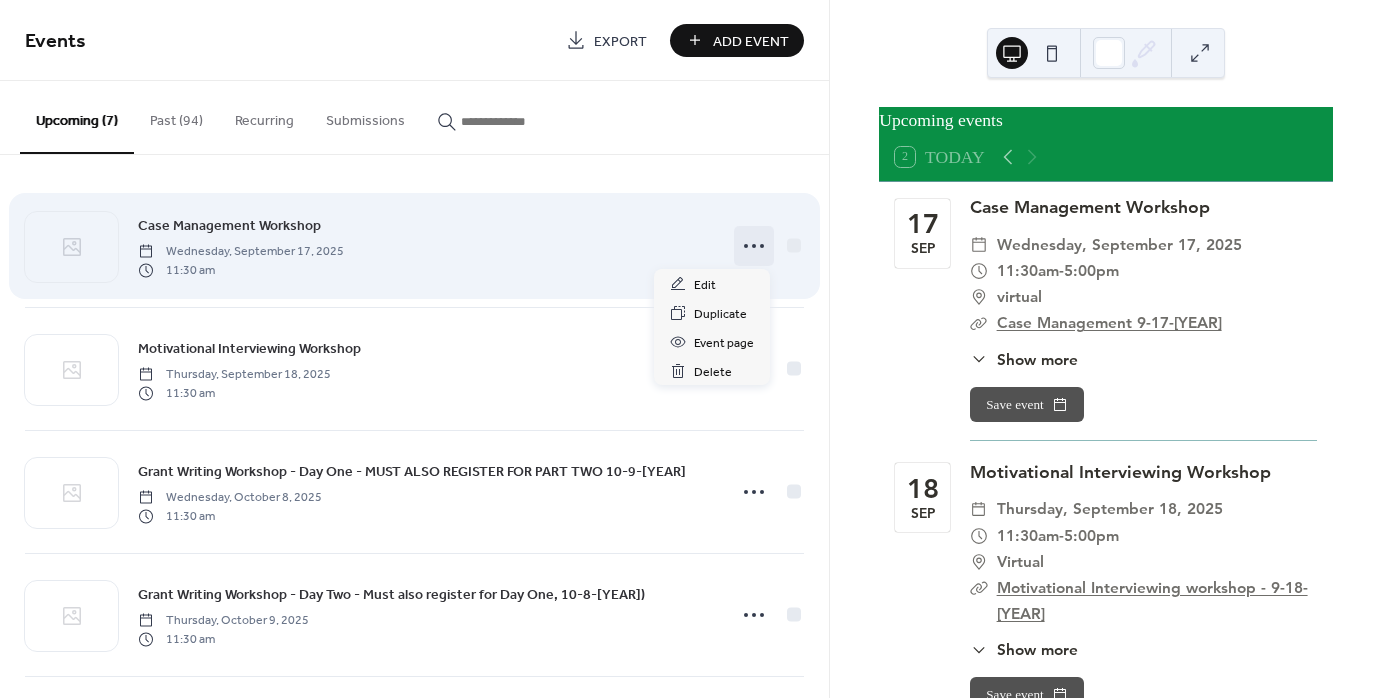 click 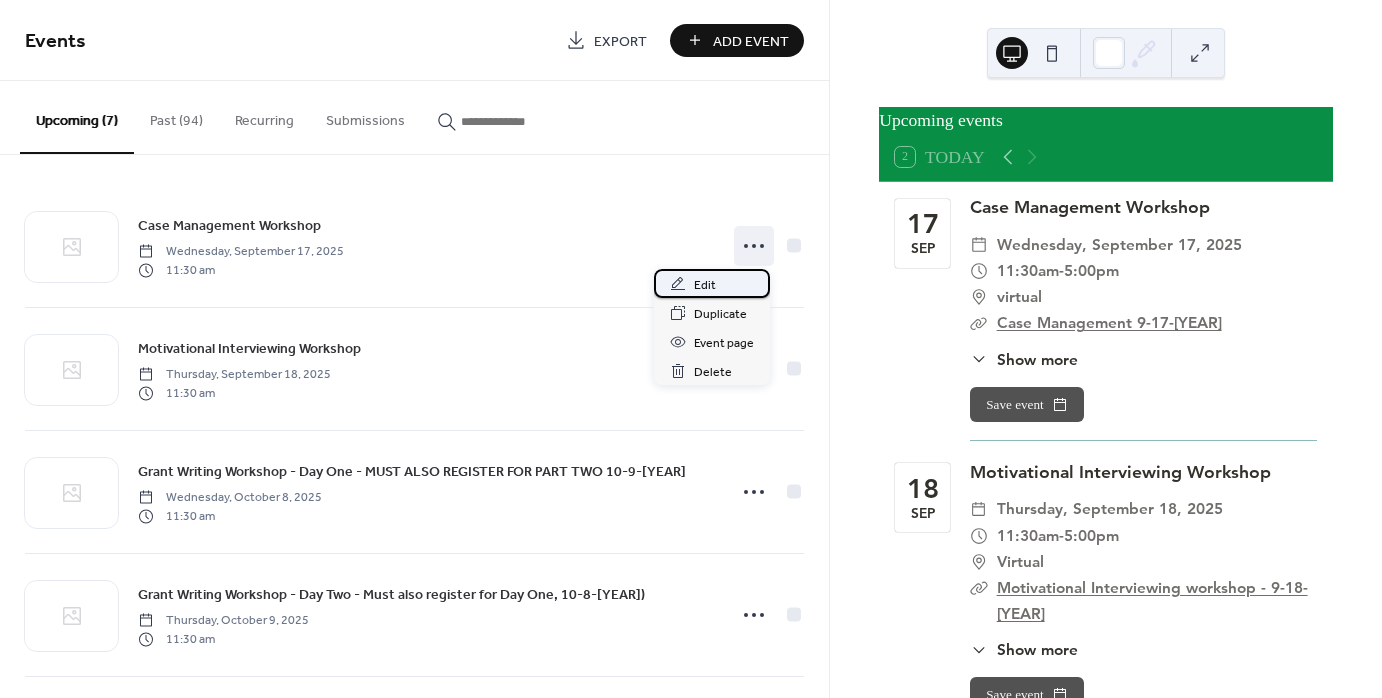 click on "Edit" at bounding box center (712, 283) 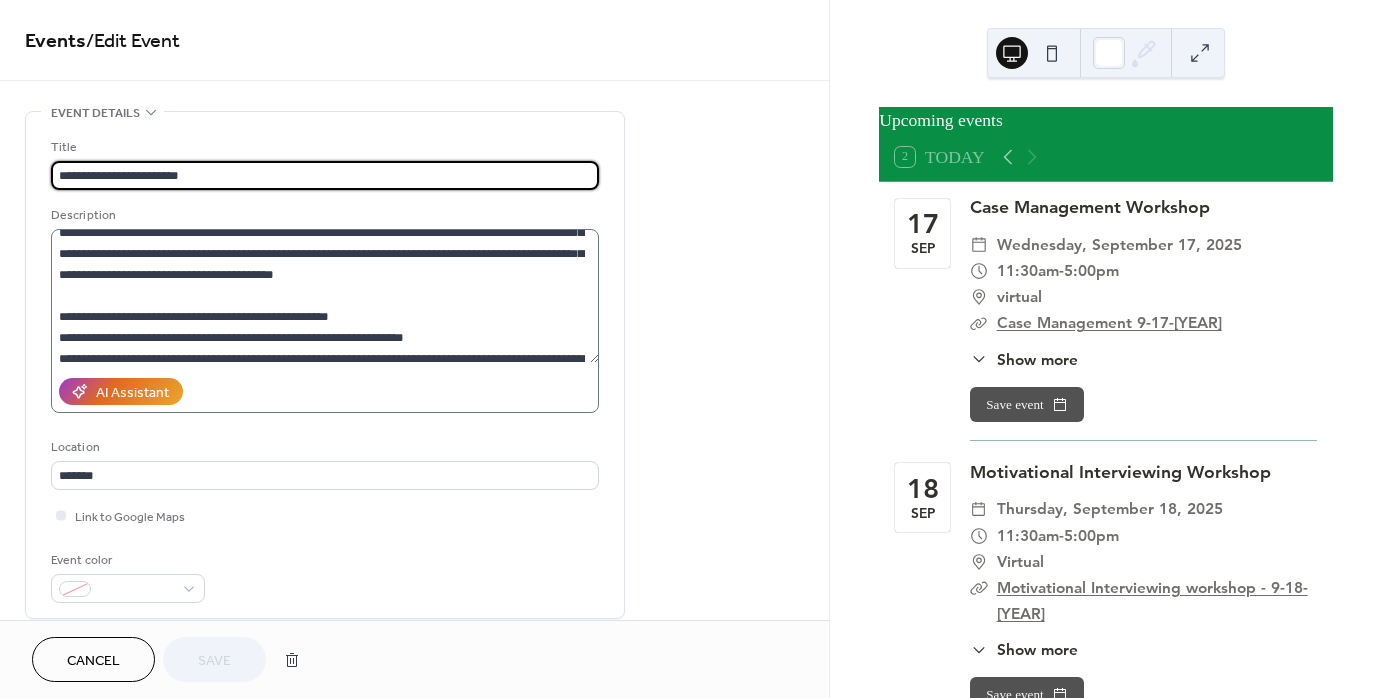 scroll, scrollTop: 168, scrollLeft: 0, axis: vertical 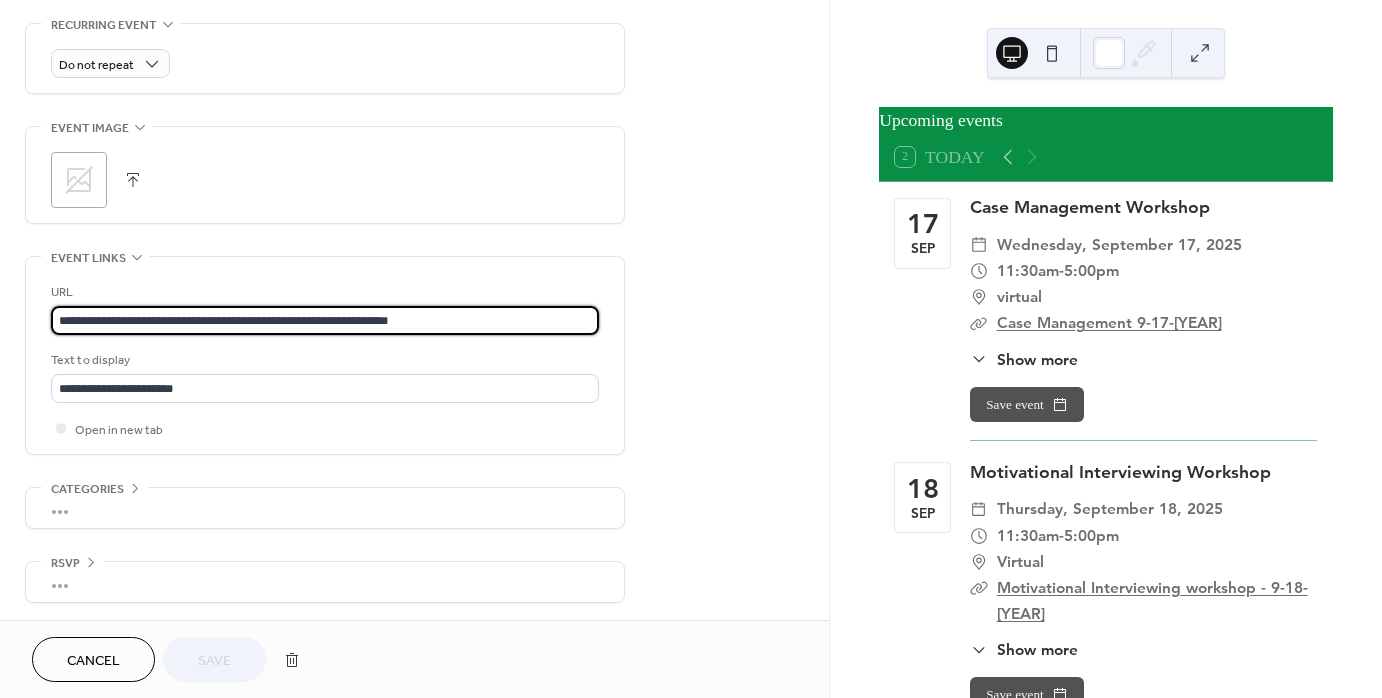 click on "**********" at bounding box center [325, 320] 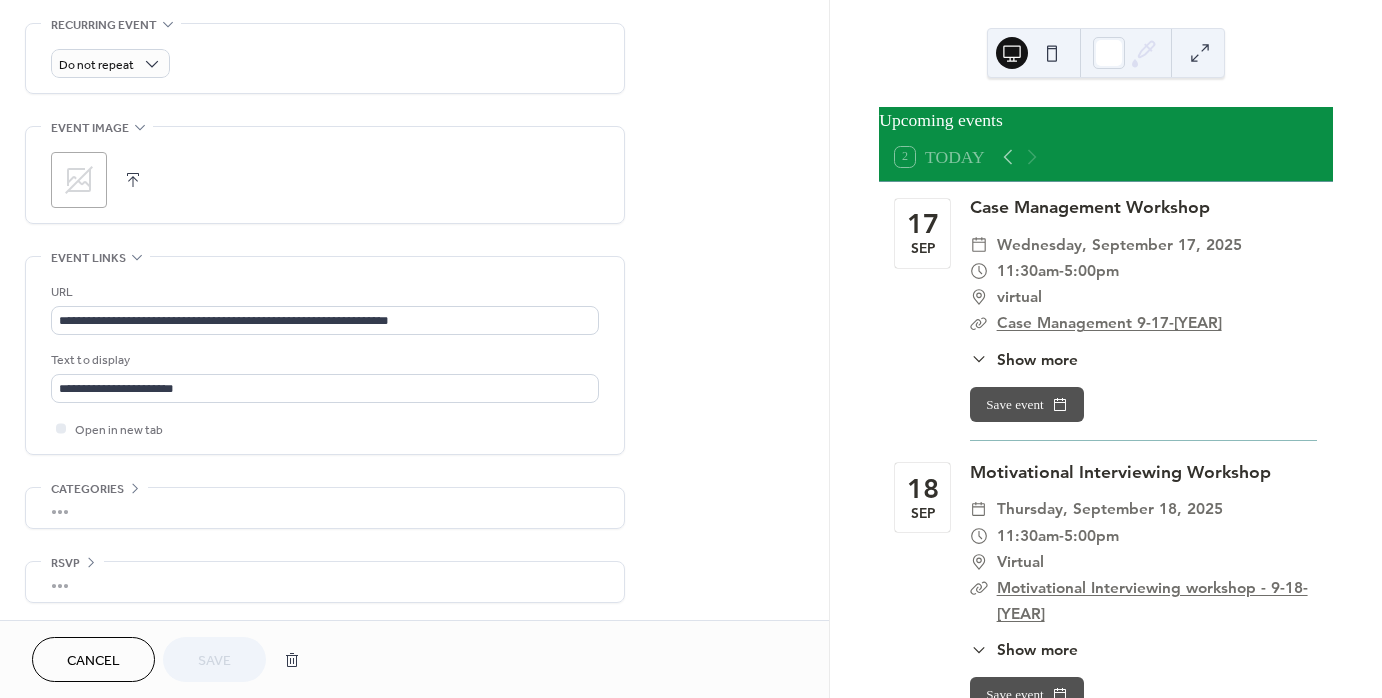 click on "Cancel" at bounding box center (93, 659) 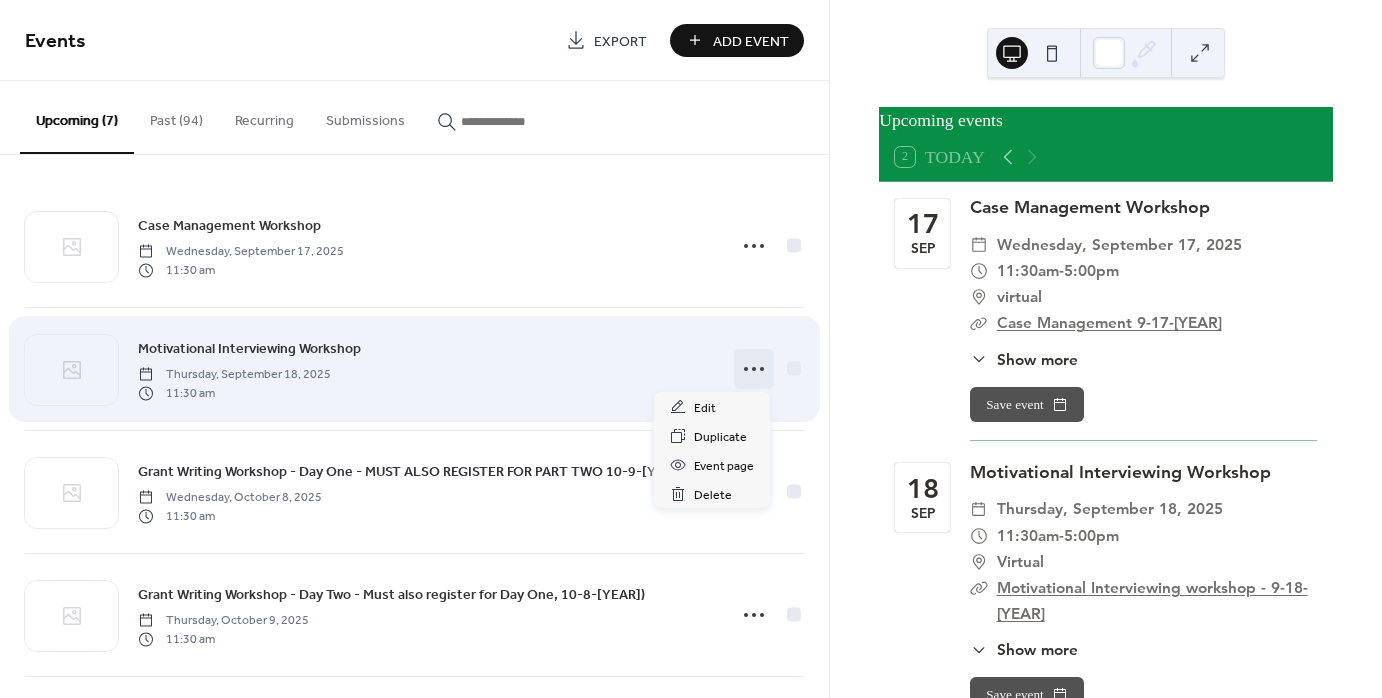 click 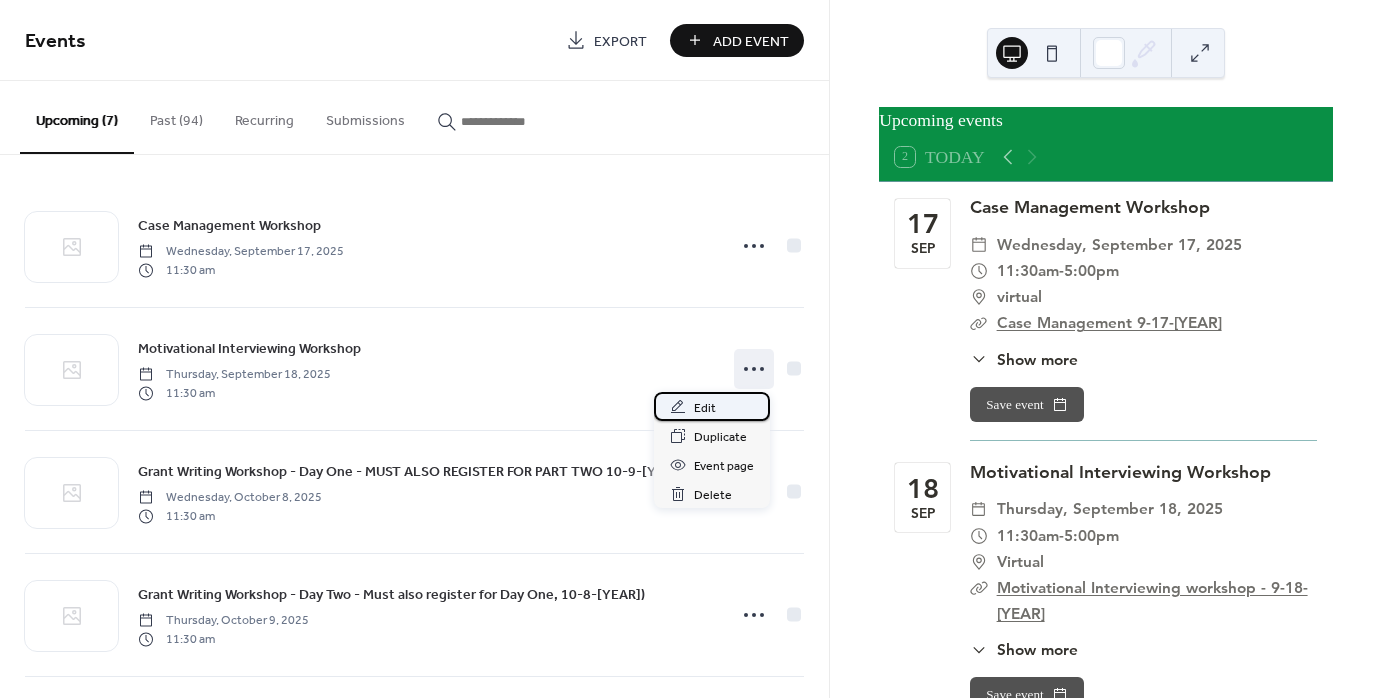 click on "Edit" at bounding box center [712, 406] 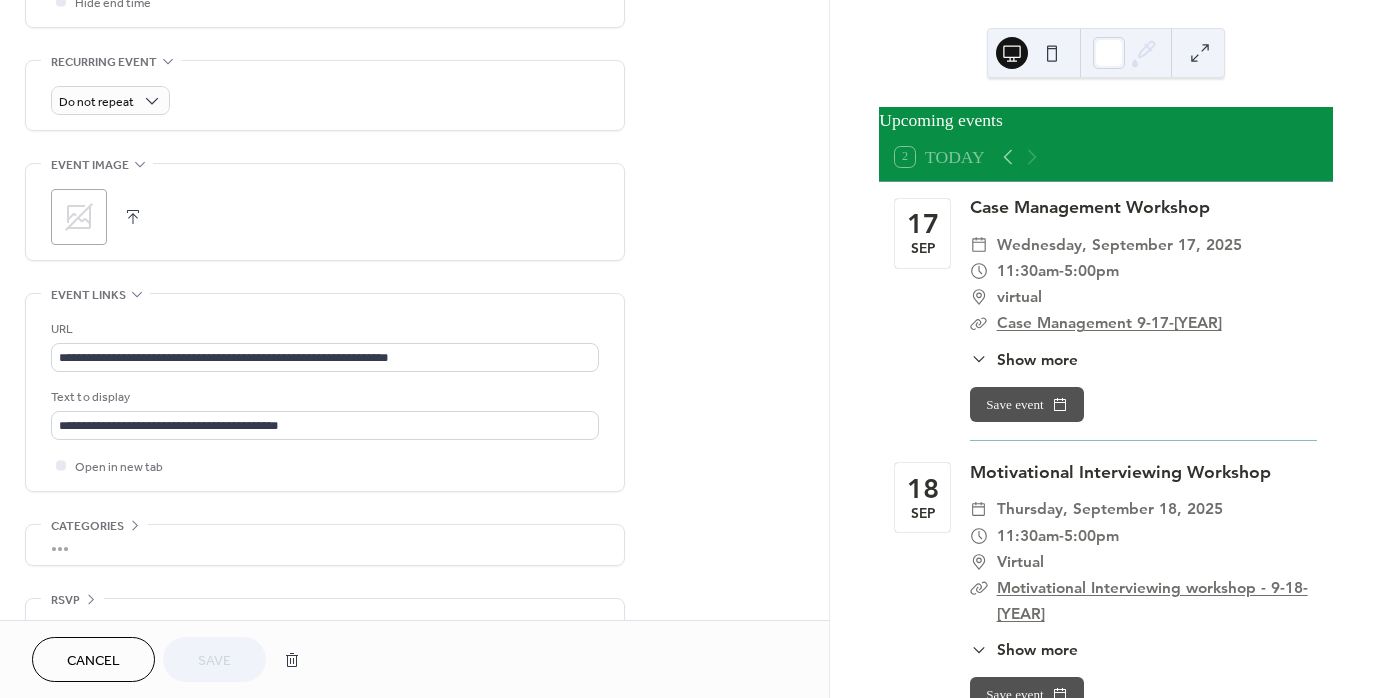 scroll, scrollTop: 863, scrollLeft: 0, axis: vertical 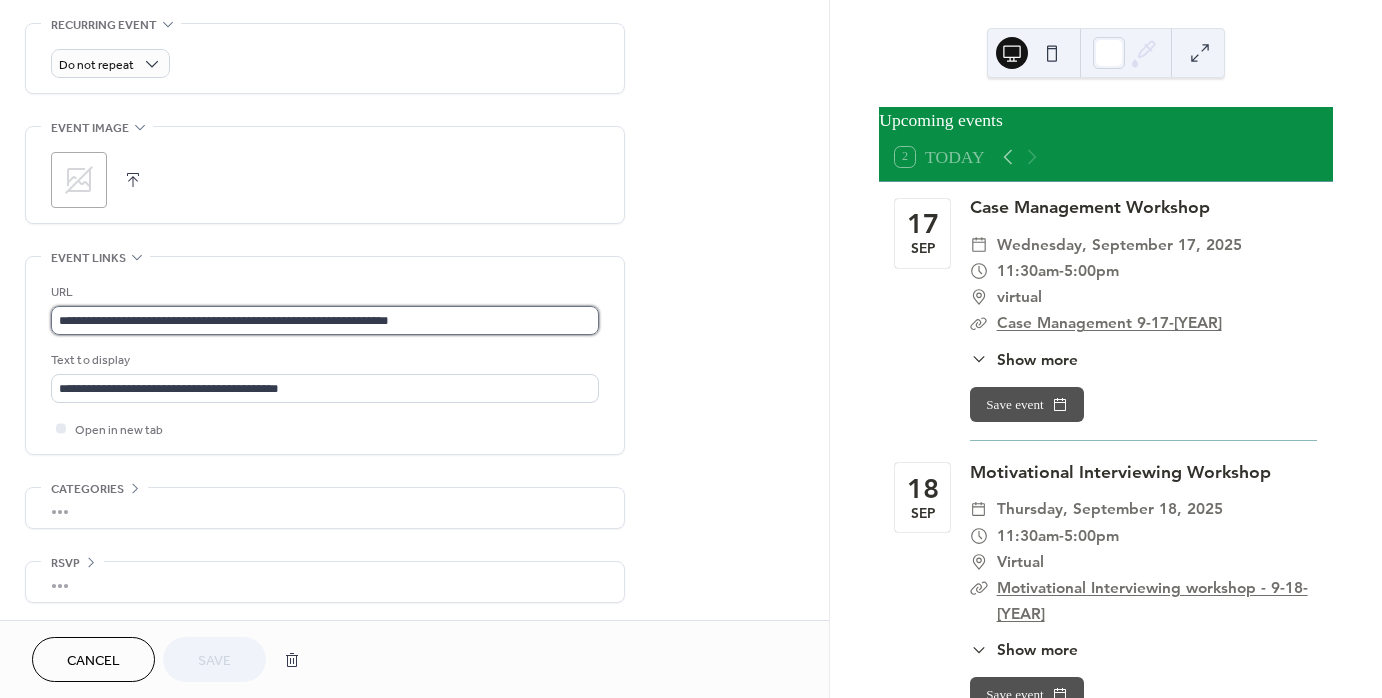 click on "**********" at bounding box center (325, 320) 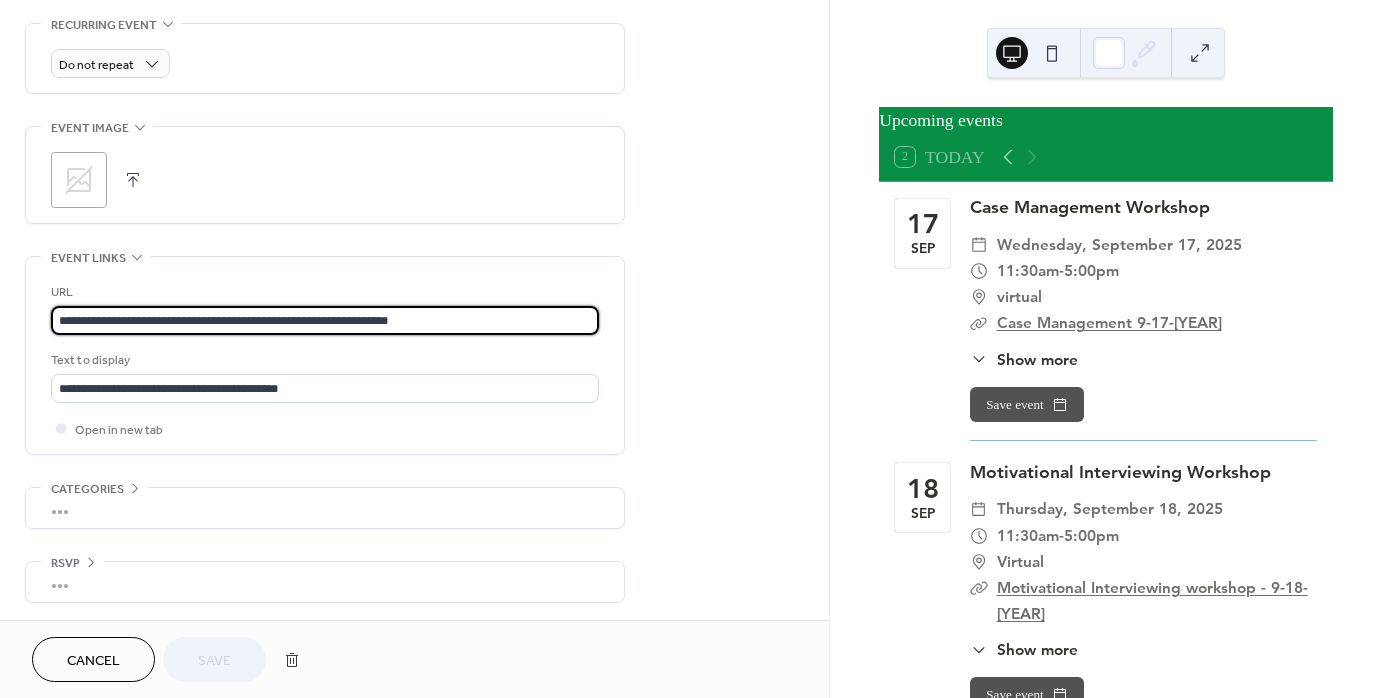 click on "**********" at bounding box center (325, 320) 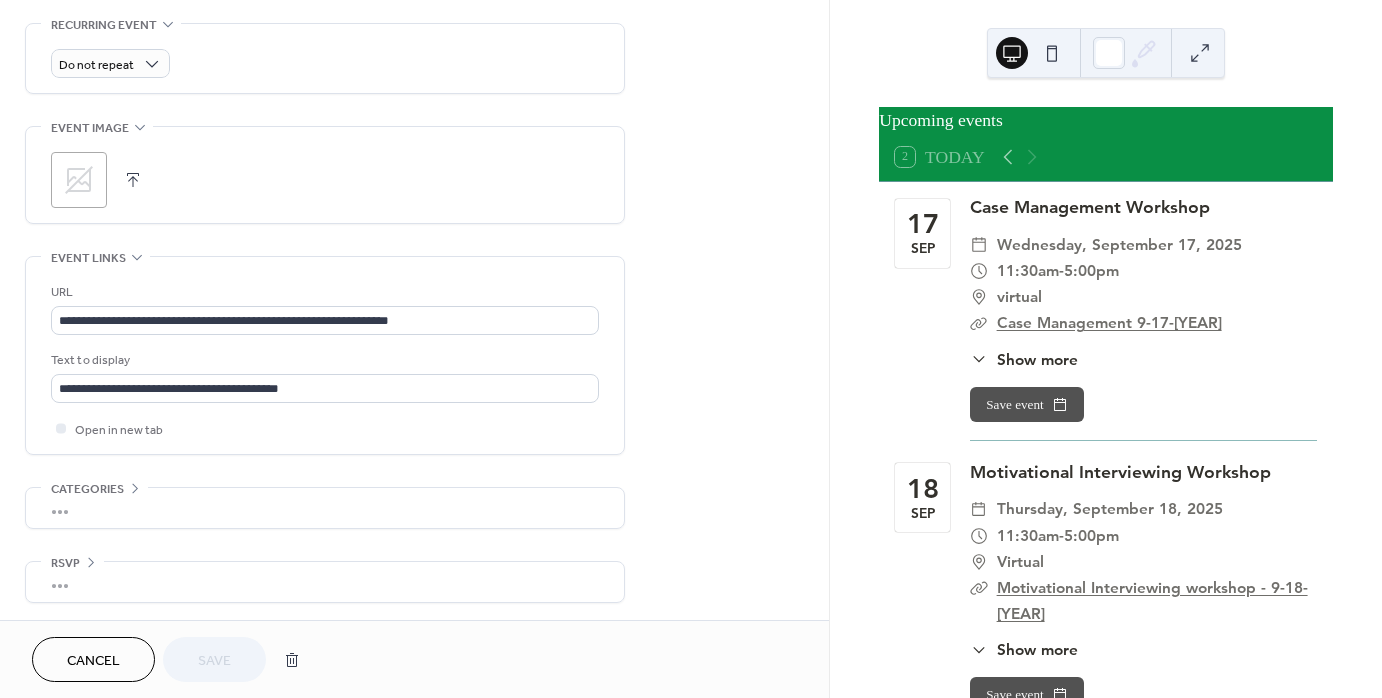 click on "Cancel" at bounding box center [93, 659] 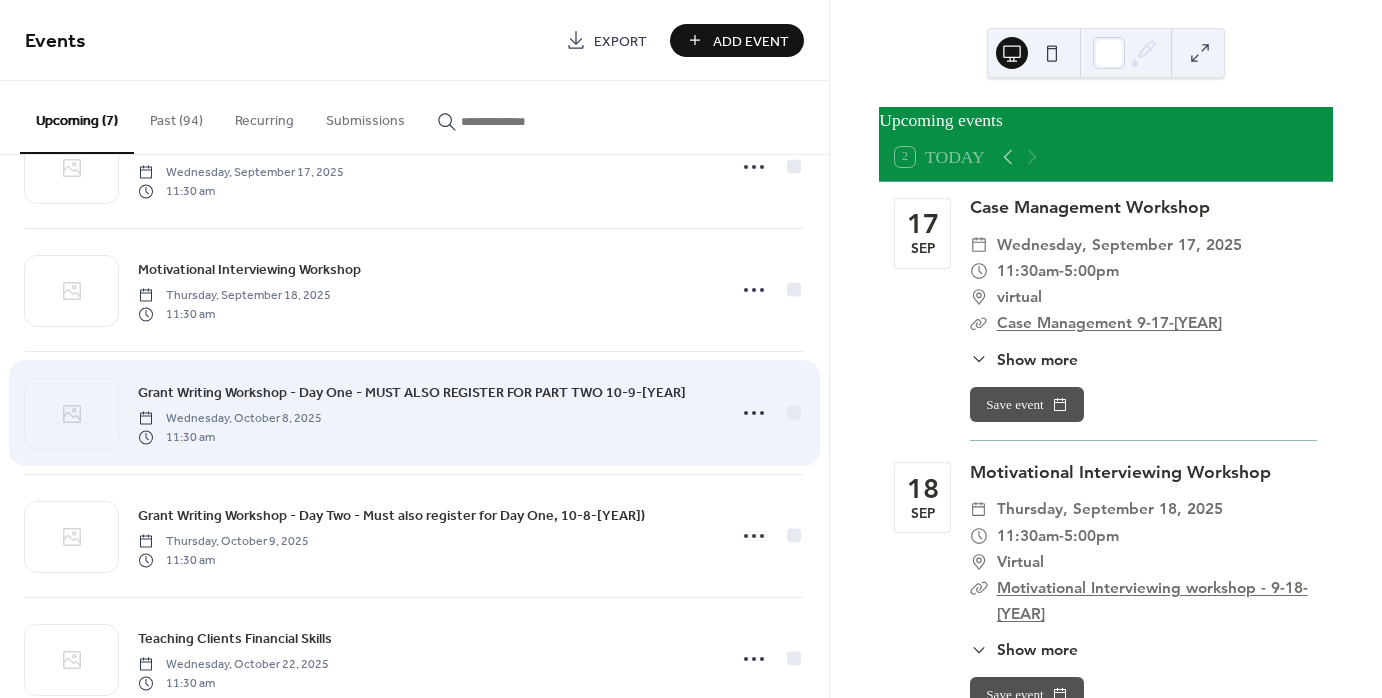 scroll, scrollTop: 100, scrollLeft: 0, axis: vertical 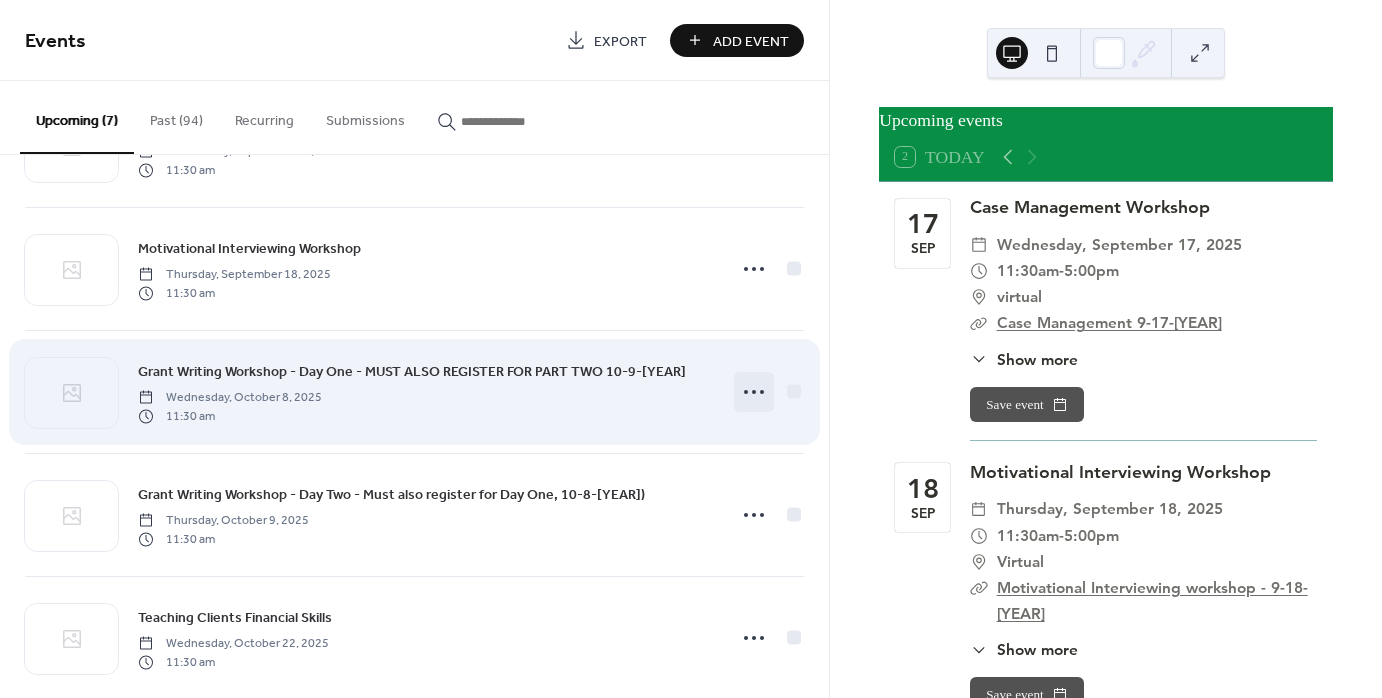 click 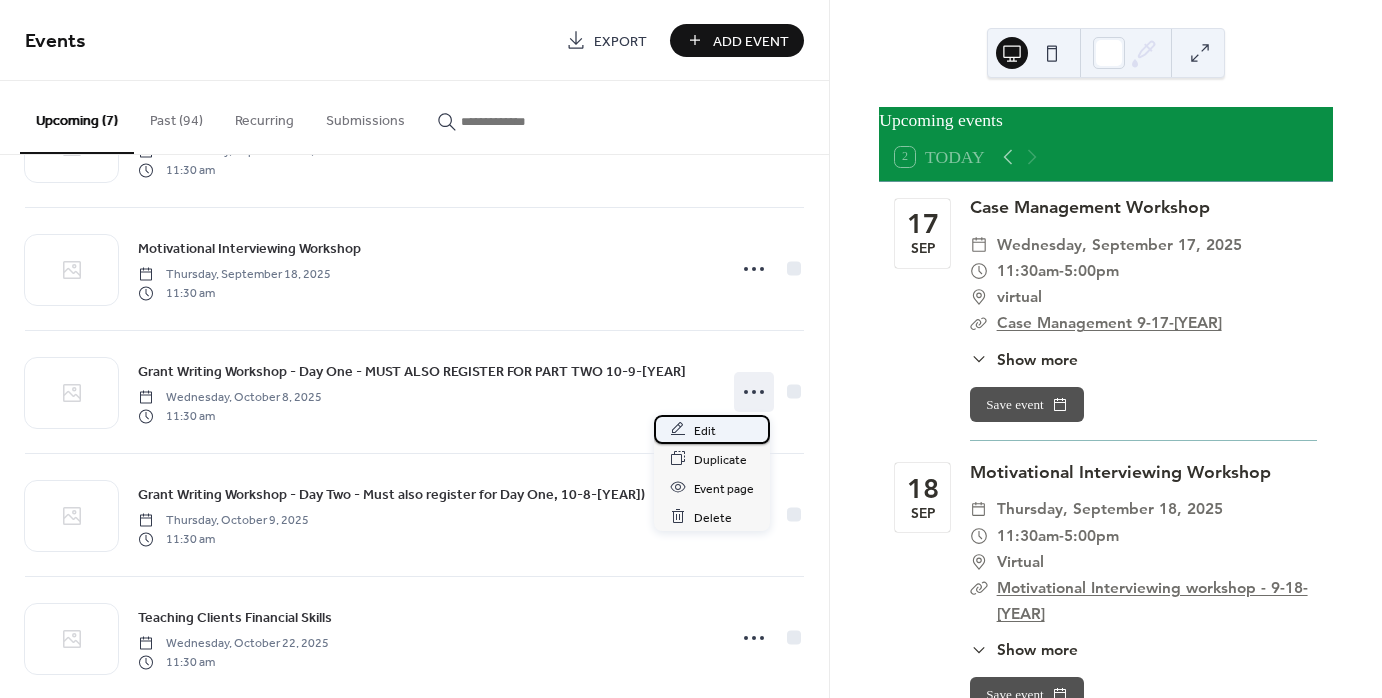 click on "Edit" at bounding box center [712, 429] 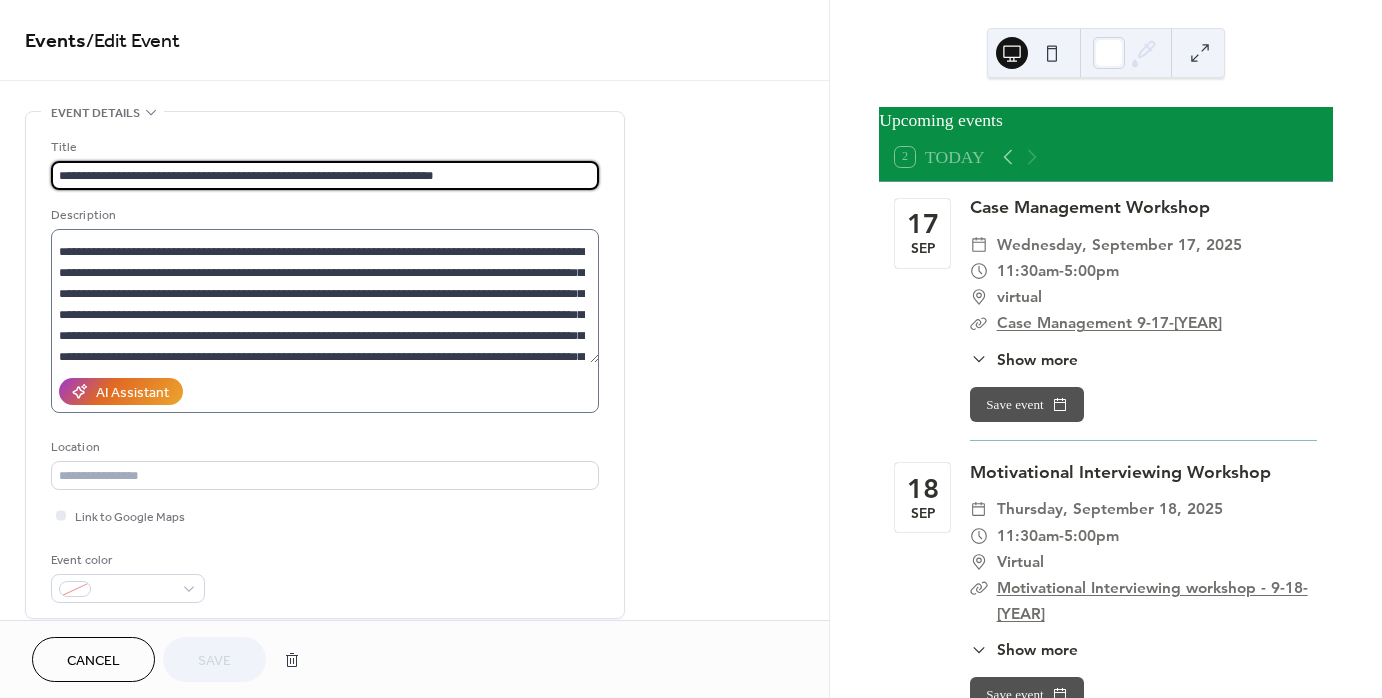 scroll, scrollTop: 293, scrollLeft: 0, axis: vertical 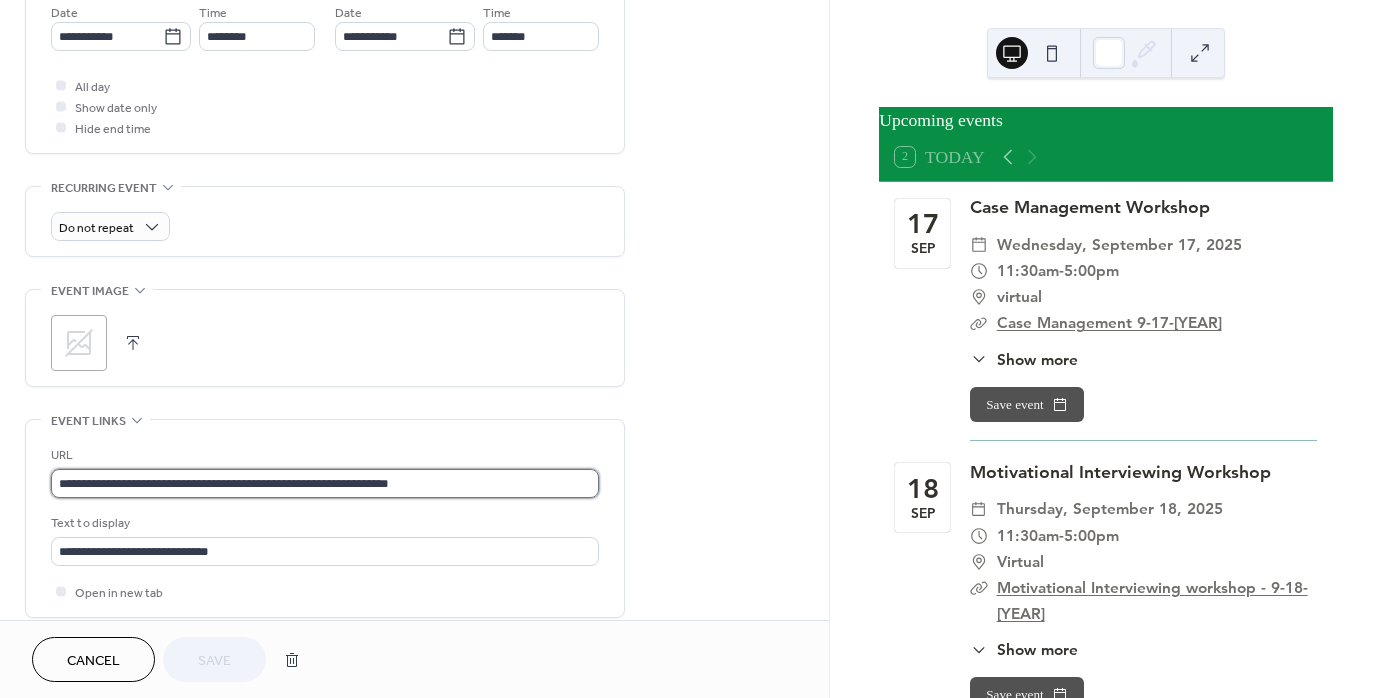 click on "**********" at bounding box center (325, 483) 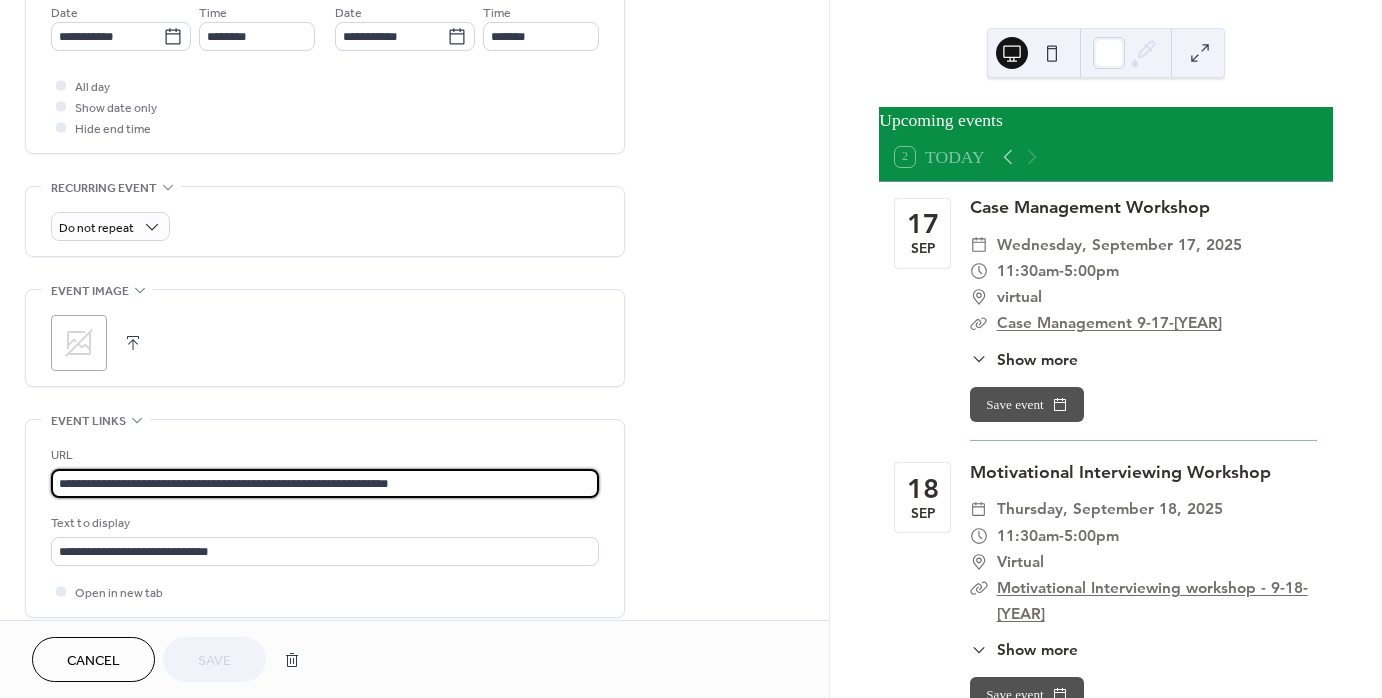 click on "**********" at bounding box center (325, 483) 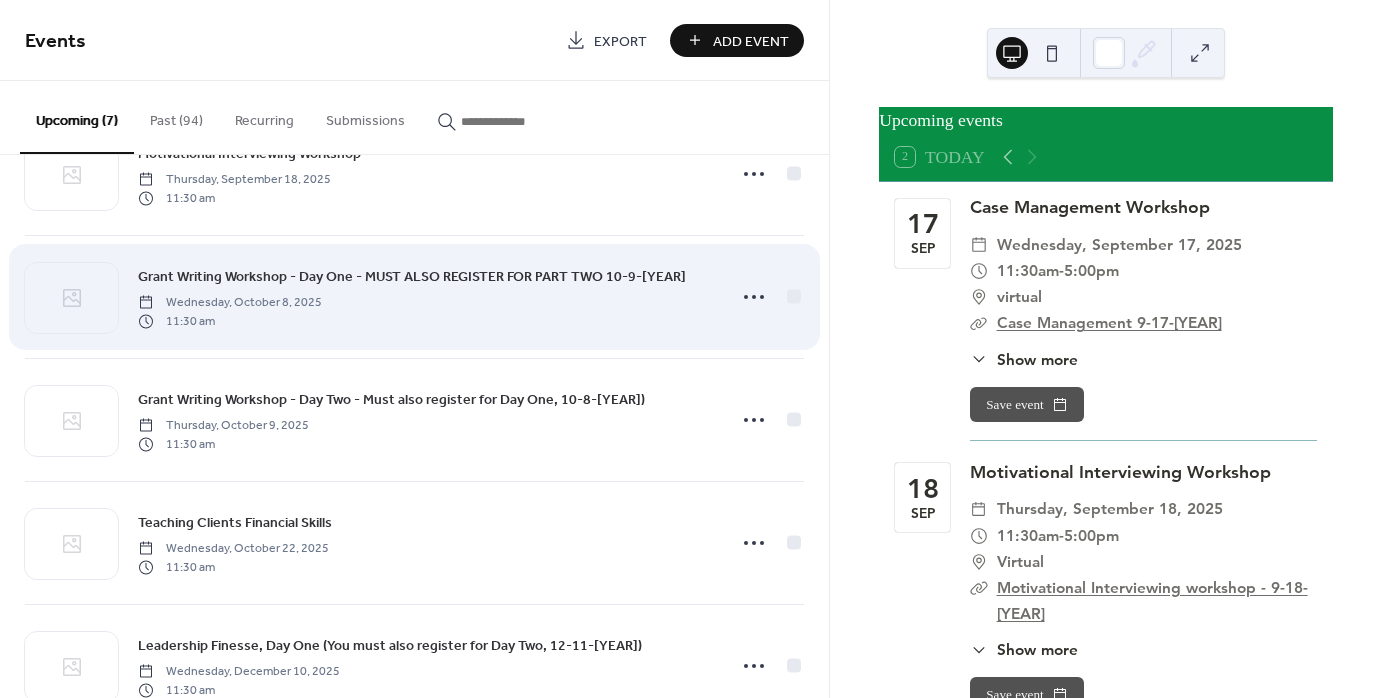 scroll, scrollTop: 200, scrollLeft: 0, axis: vertical 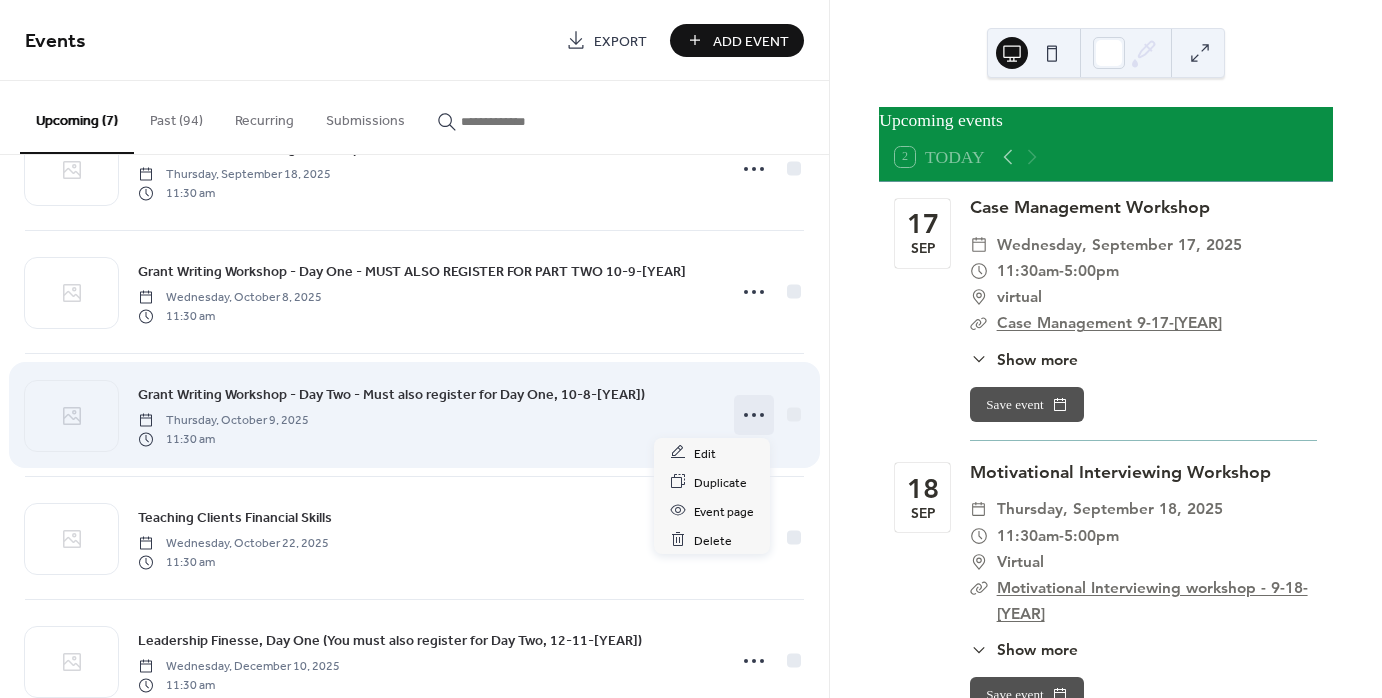 click 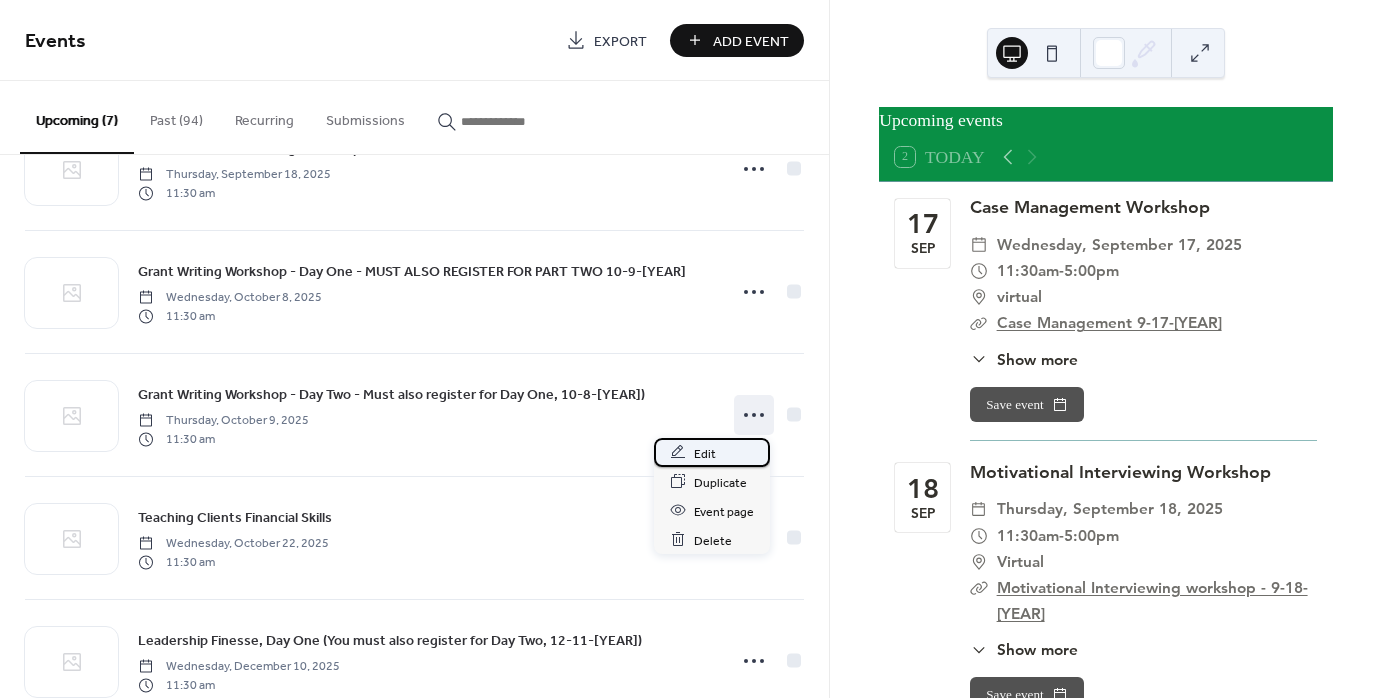 click 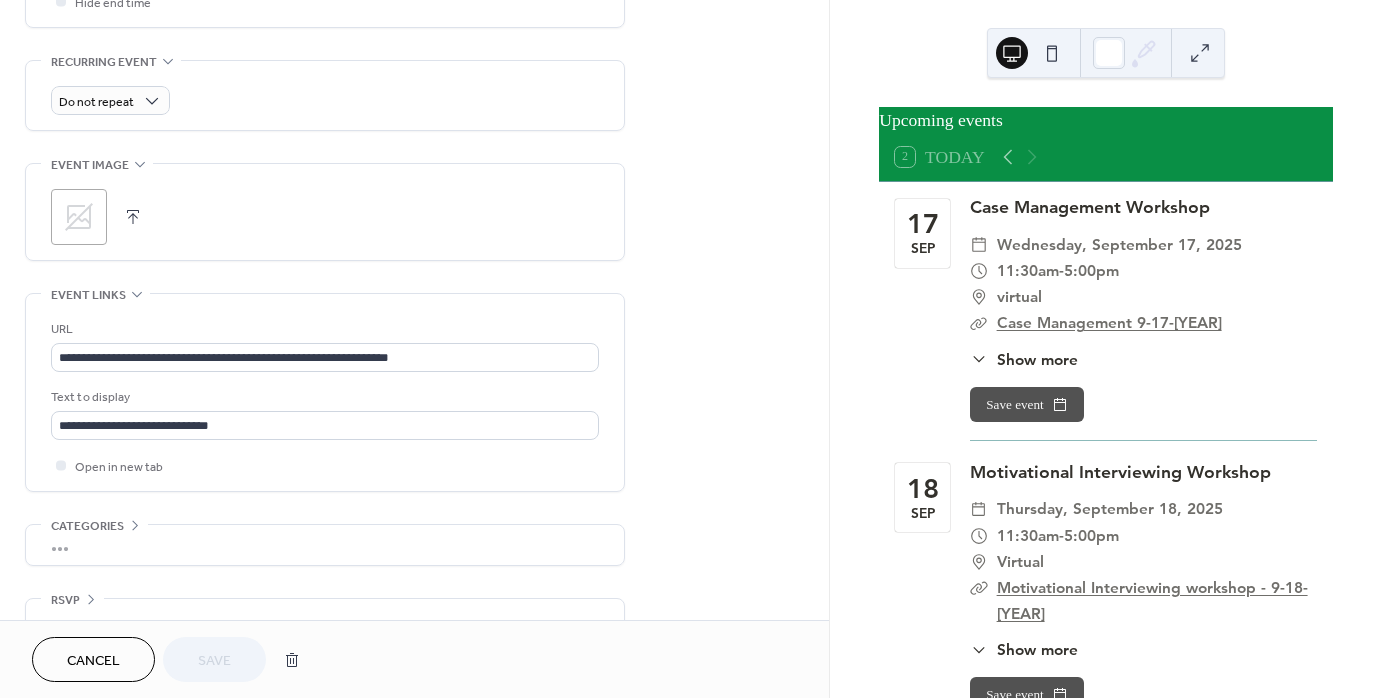 scroll, scrollTop: 863, scrollLeft: 0, axis: vertical 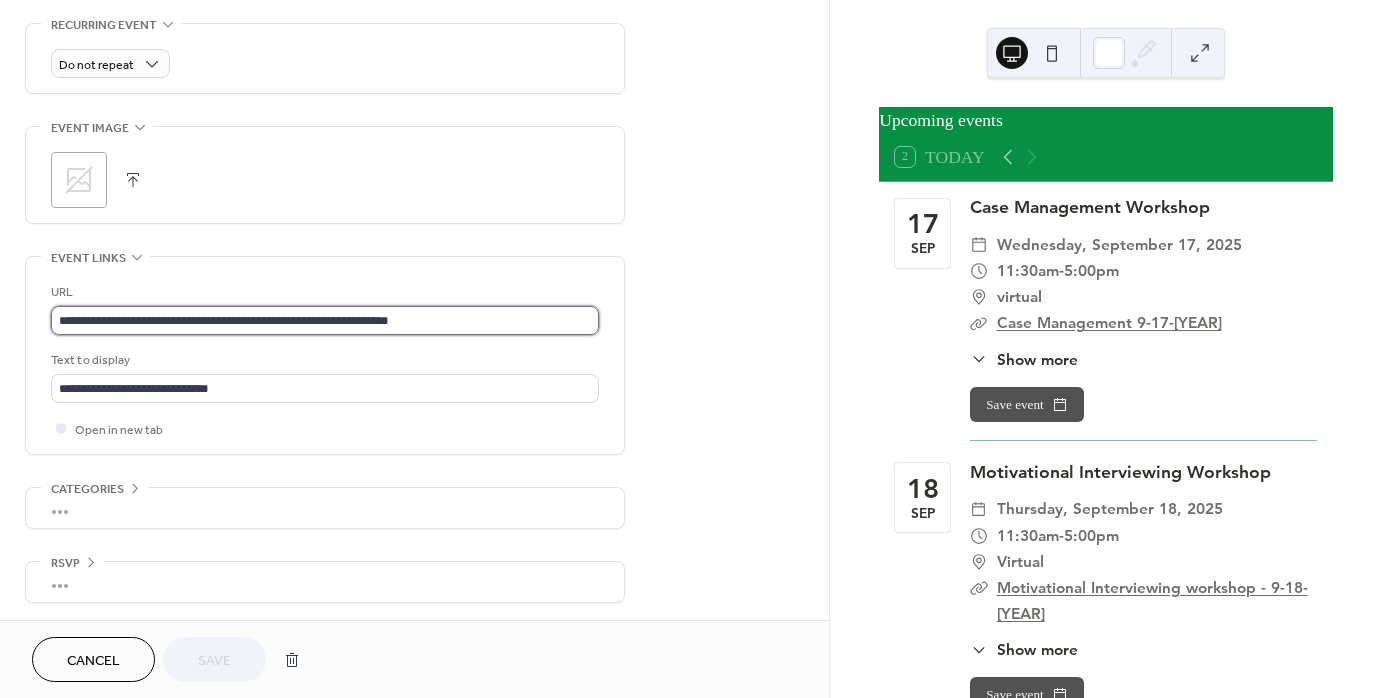 click on "**********" at bounding box center [325, 320] 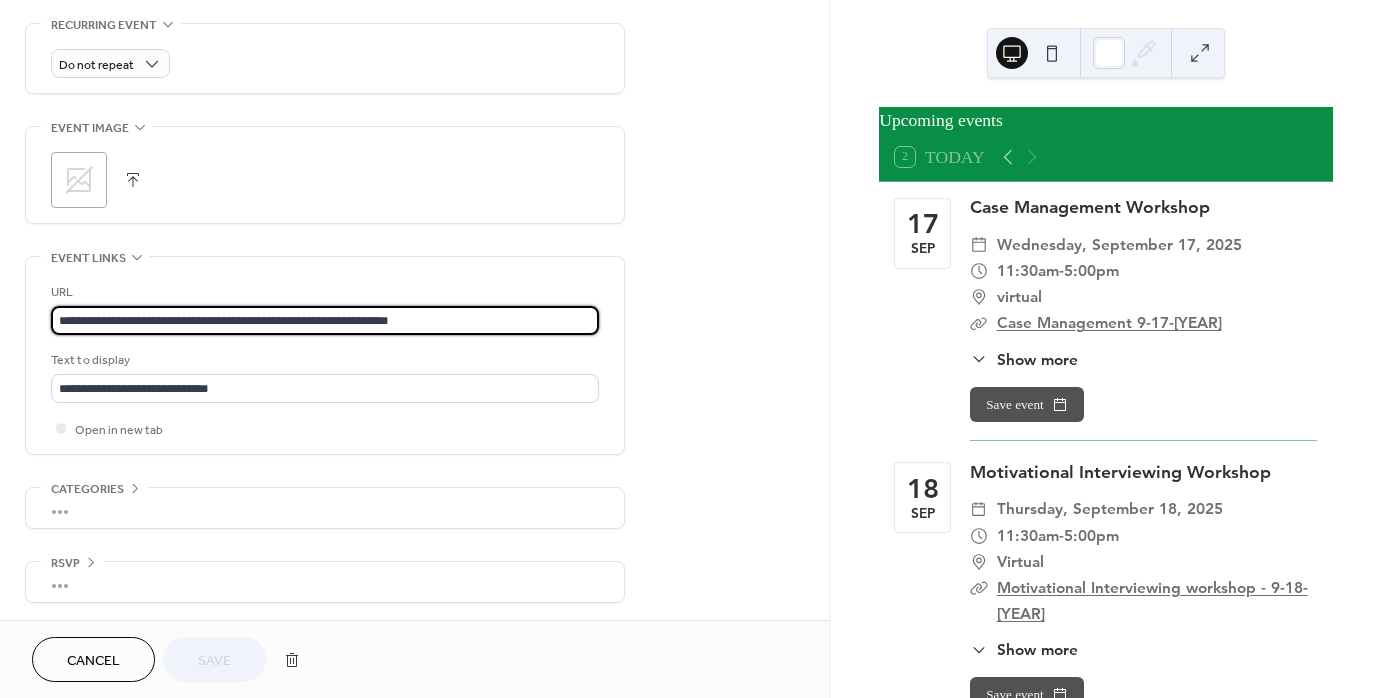 click on "**********" at bounding box center [325, 320] 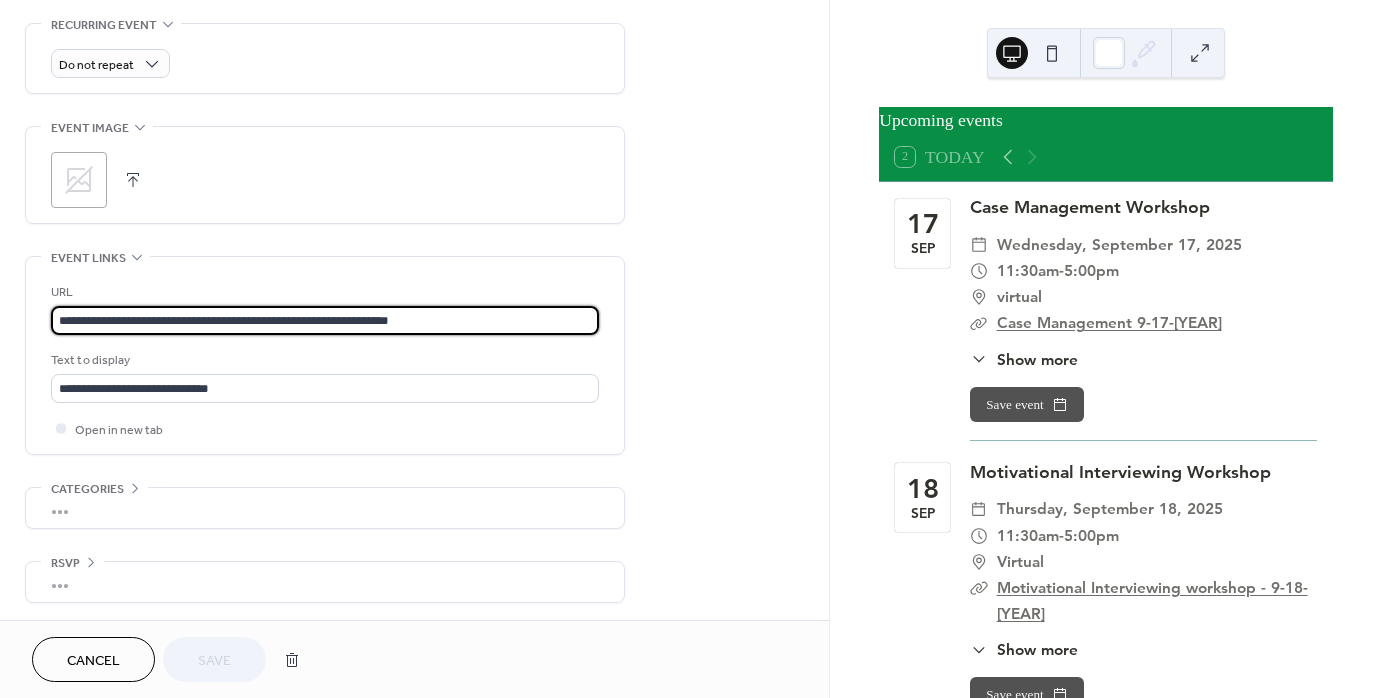 click on "**********" at bounding box center [325, 320] 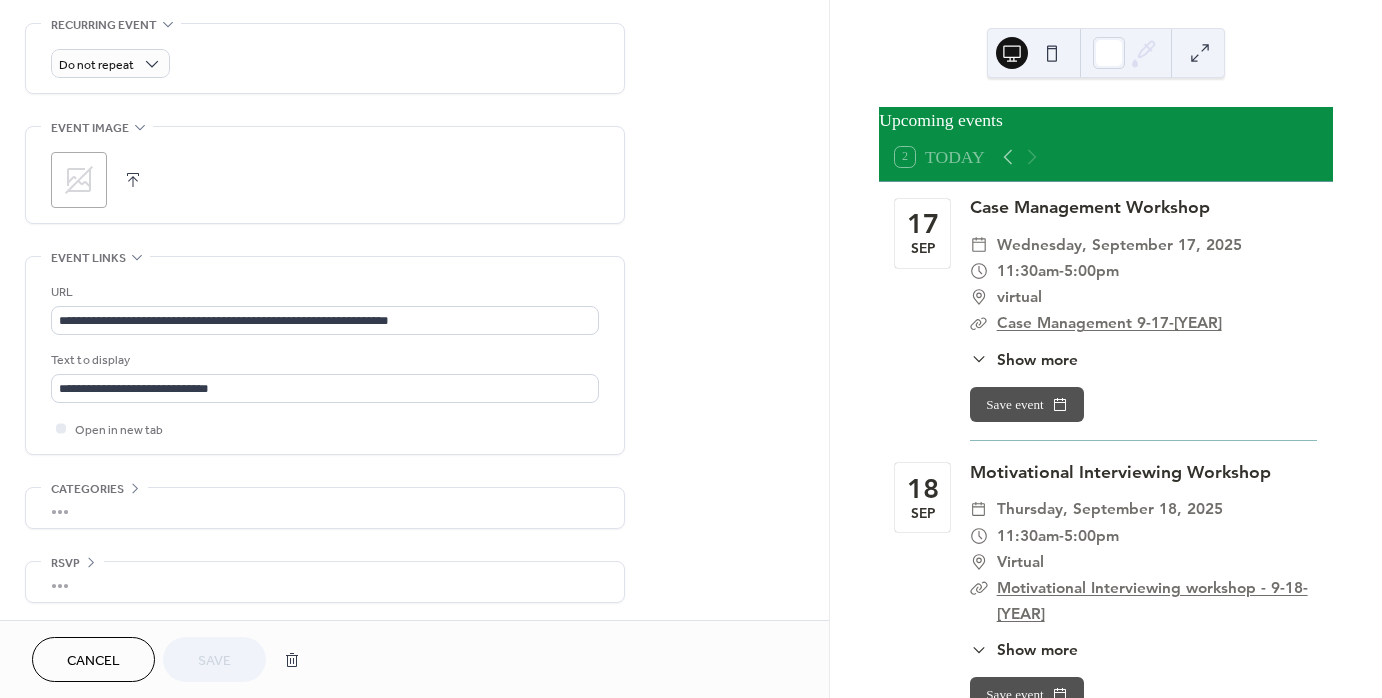 click on "Cancel" at bounding box center (93, 661) 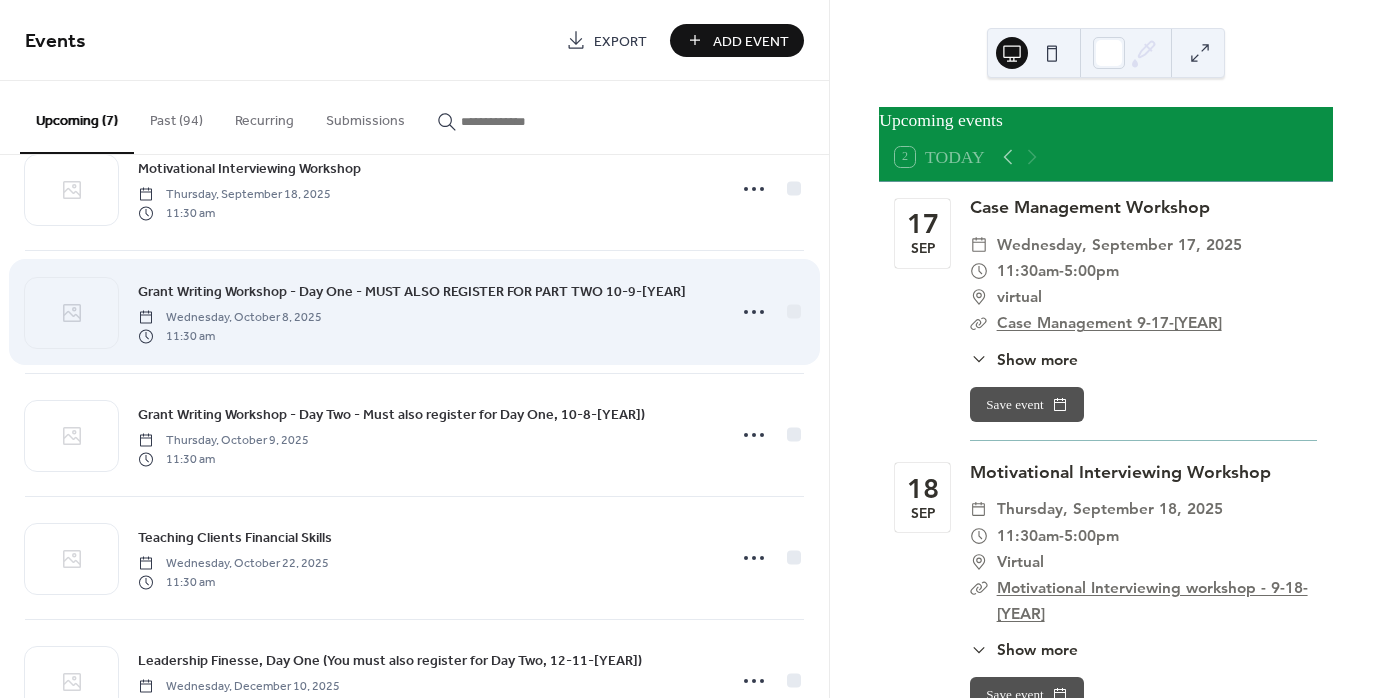 scroll, scrollTop: 300, scrollLeft: 0, axis: vertical 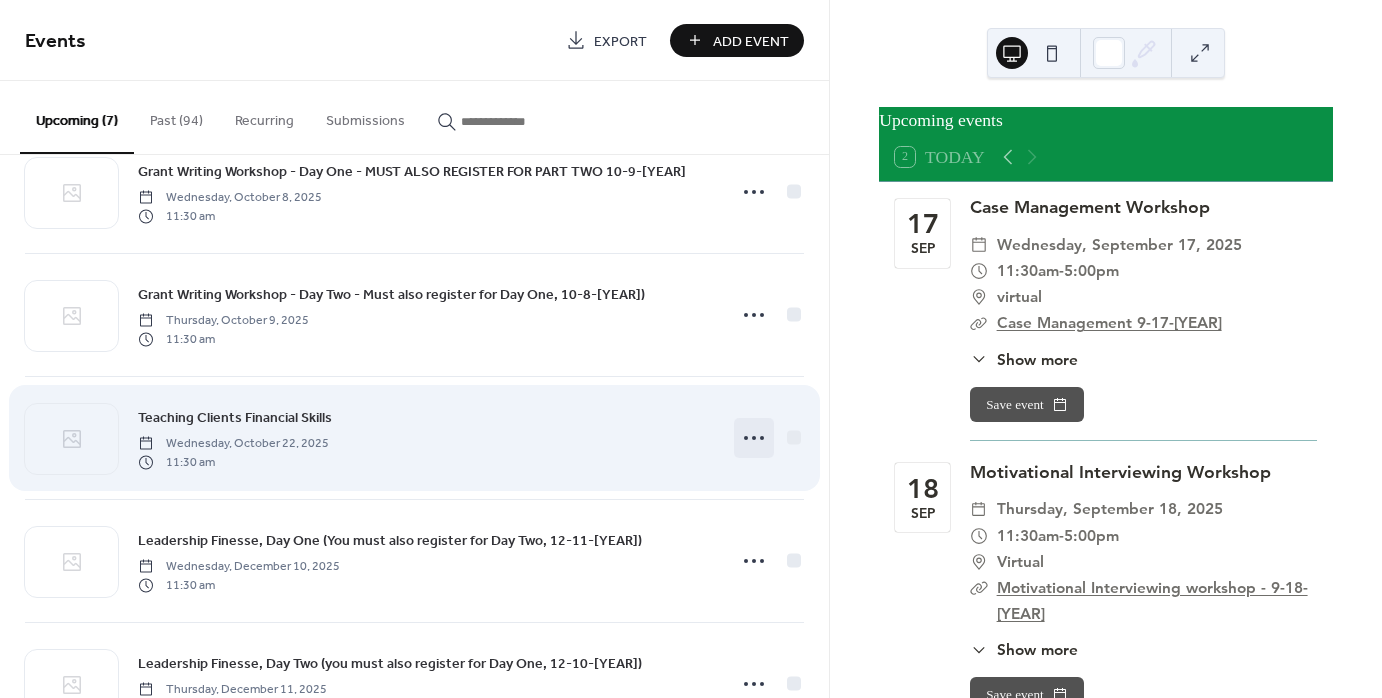 click 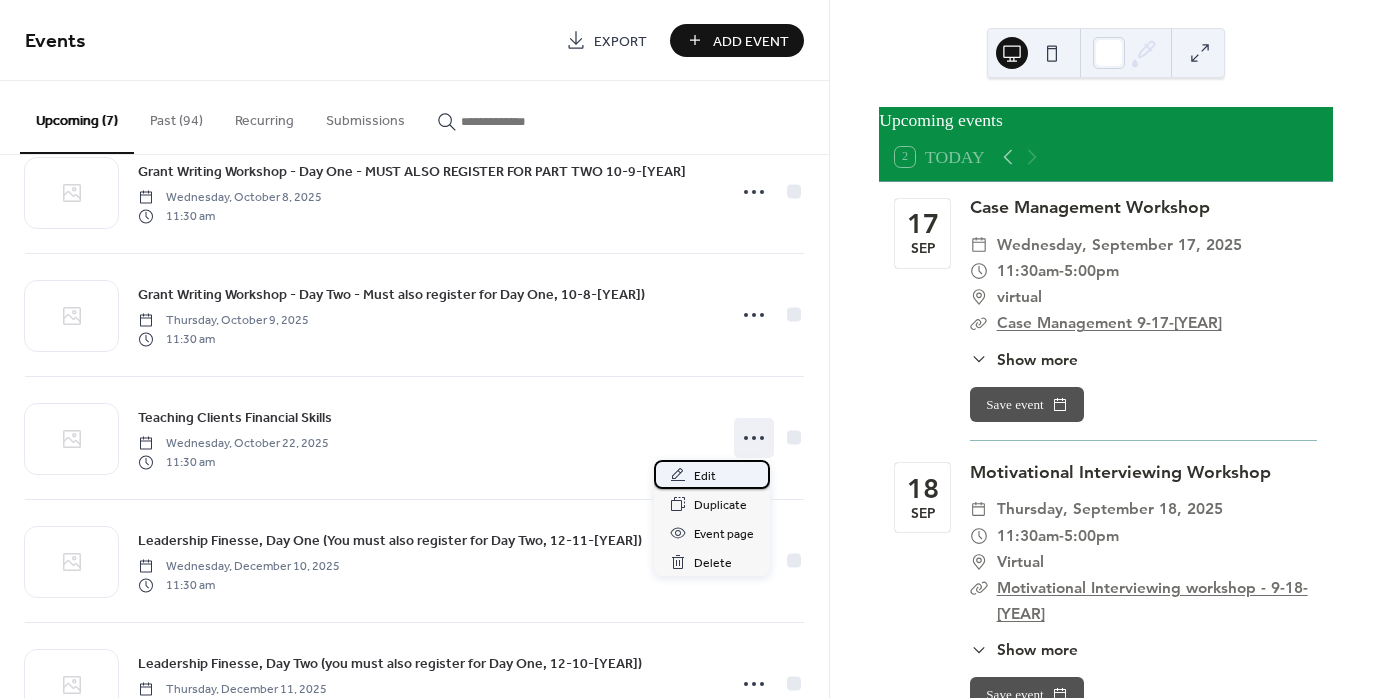 click on "Edit" at bounding box center [705, 476] 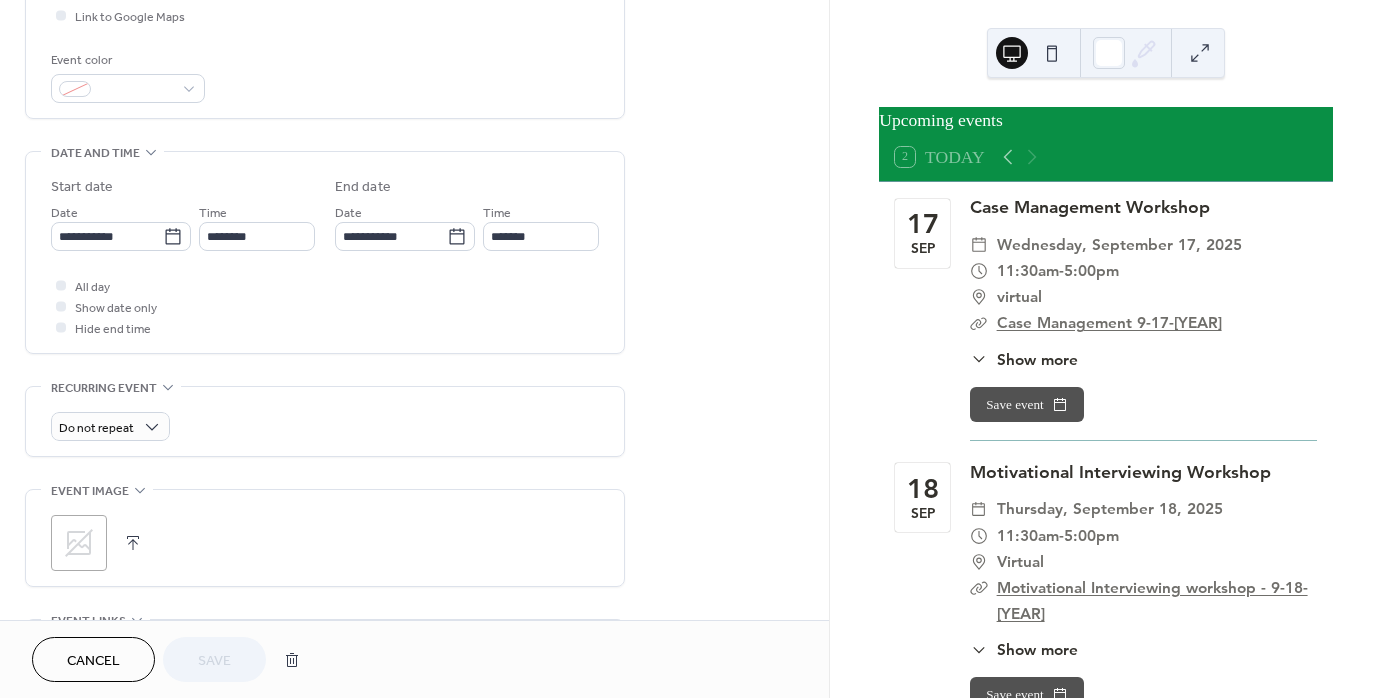 scroll, scrollTop: 700, scrollLeft: 0, axis: vertical 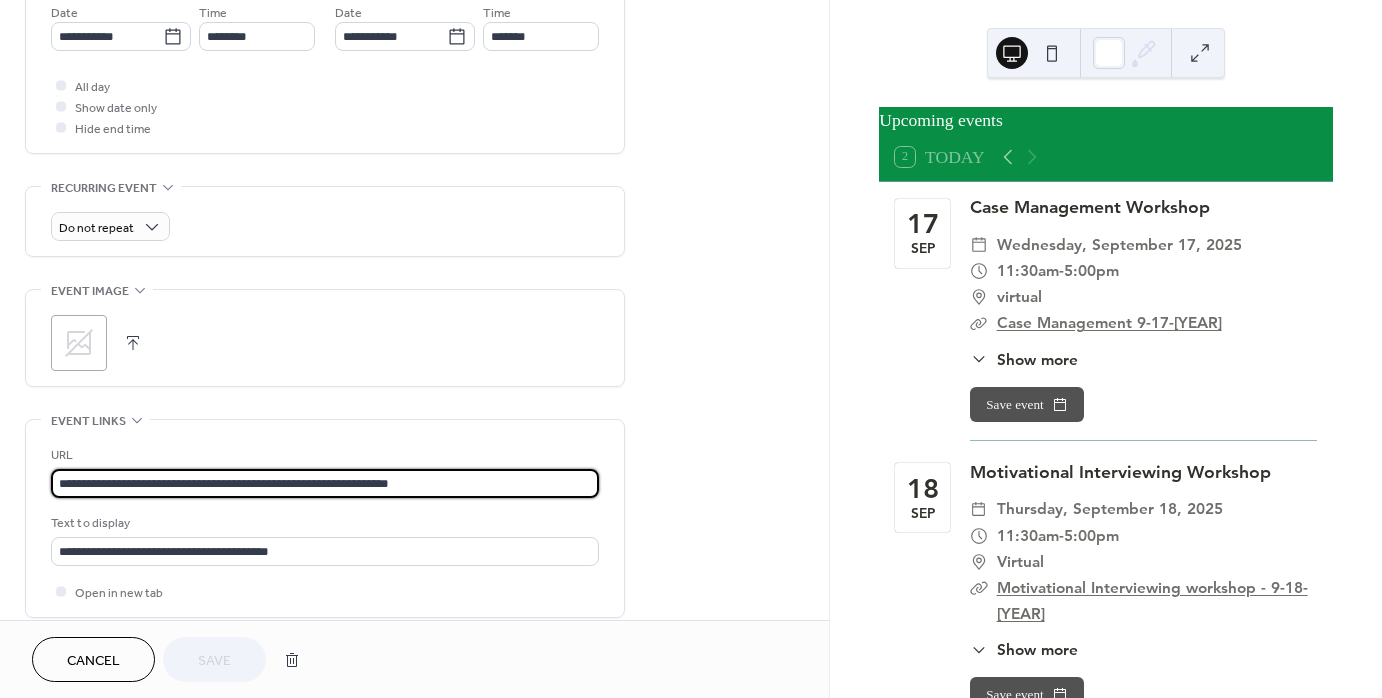 click on "**********" at bounding box center [325, 483] 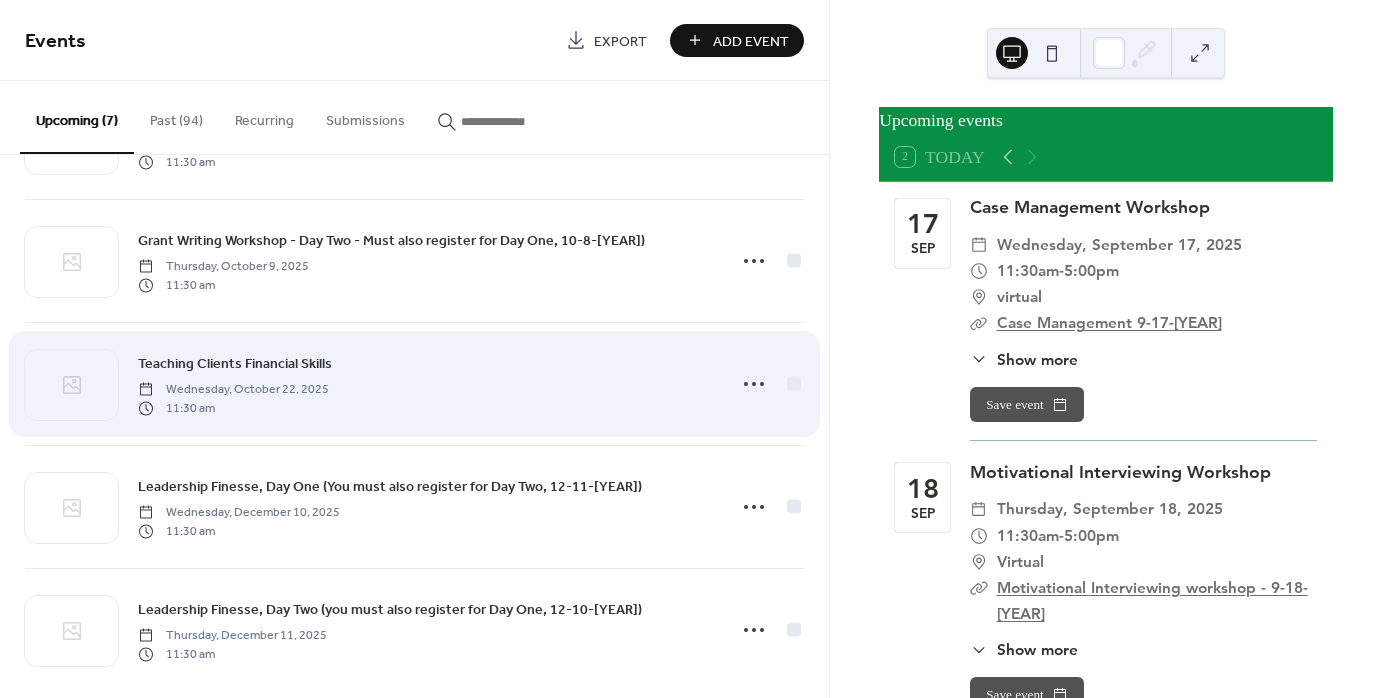 scroll, scrollTop: 374, scrollLeft: 0, axis: vertical 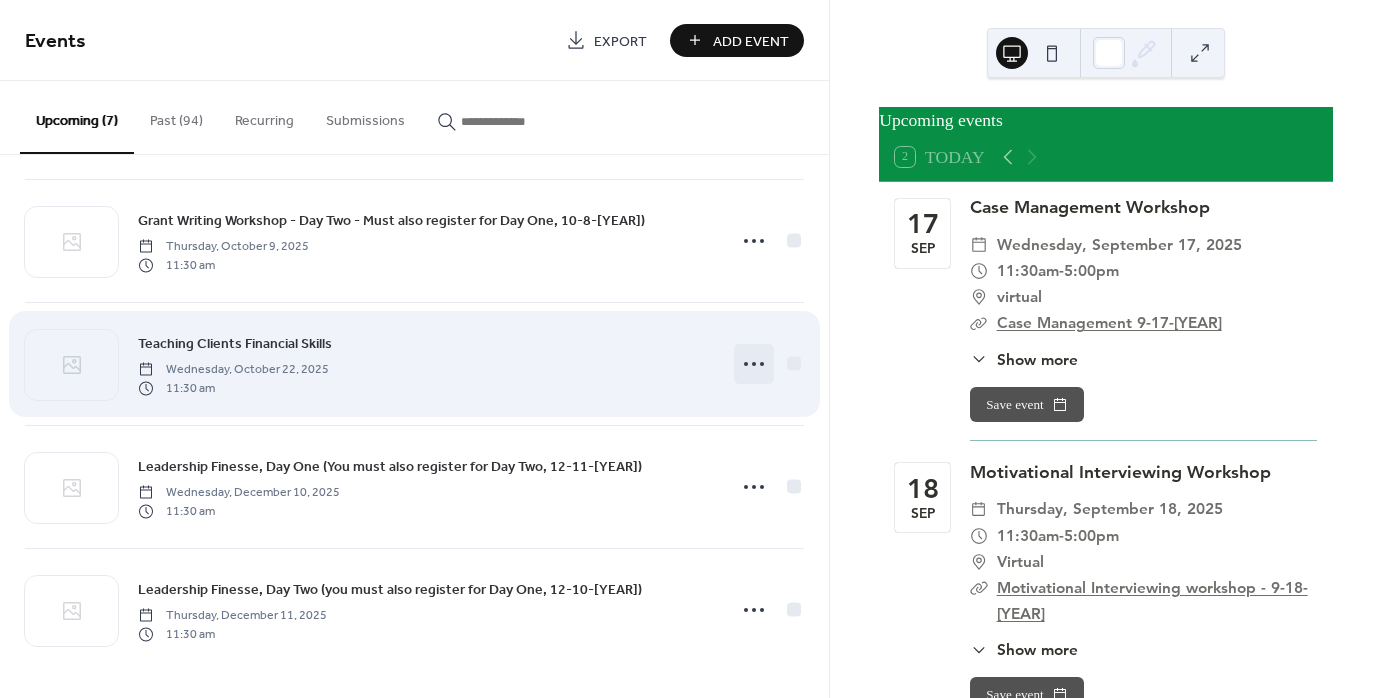 click 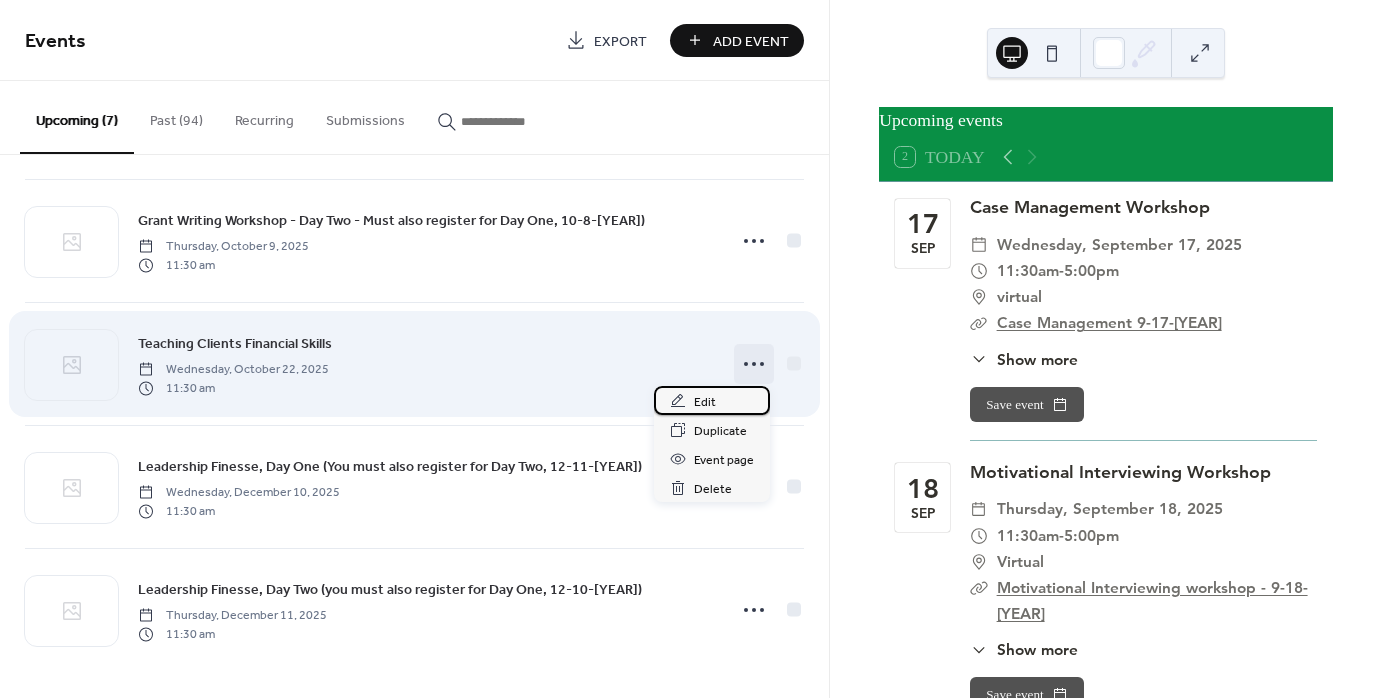click on "Edit" at bounding box center (712, 400) 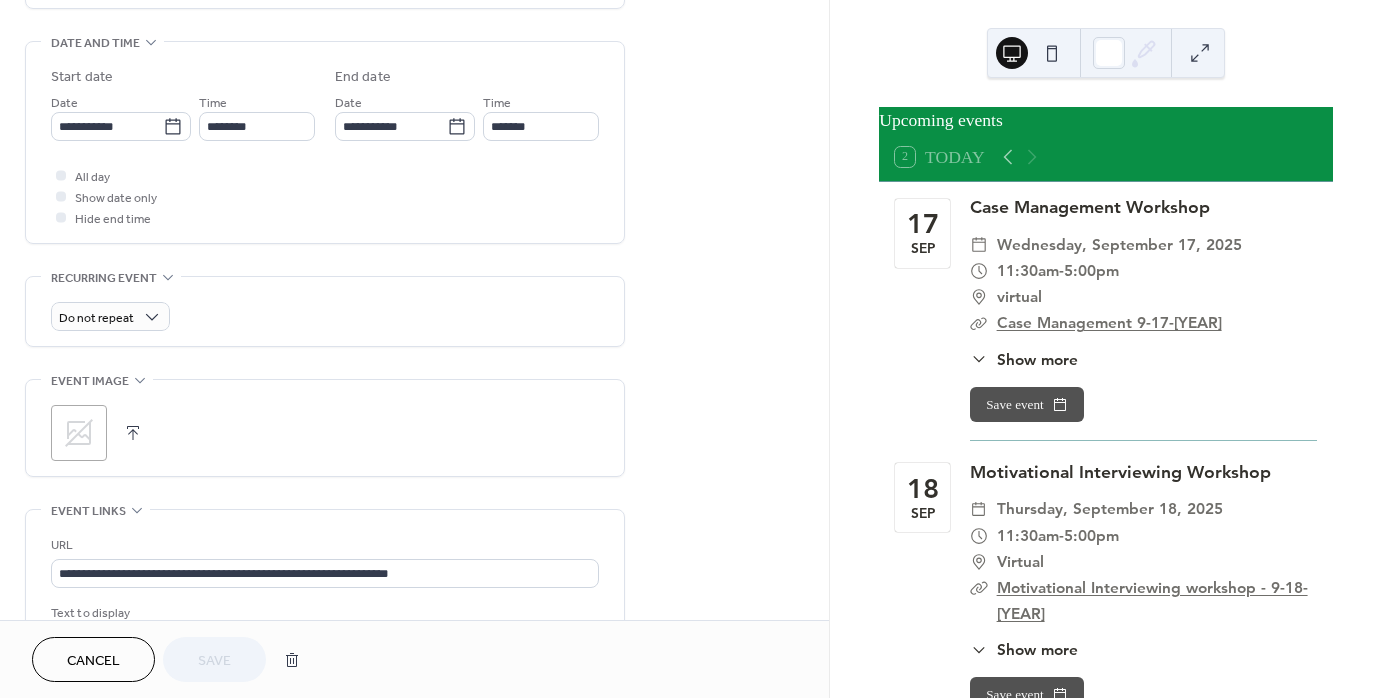 scroll, scrollTop: 800, scrollLeft: 0, axis: vertical 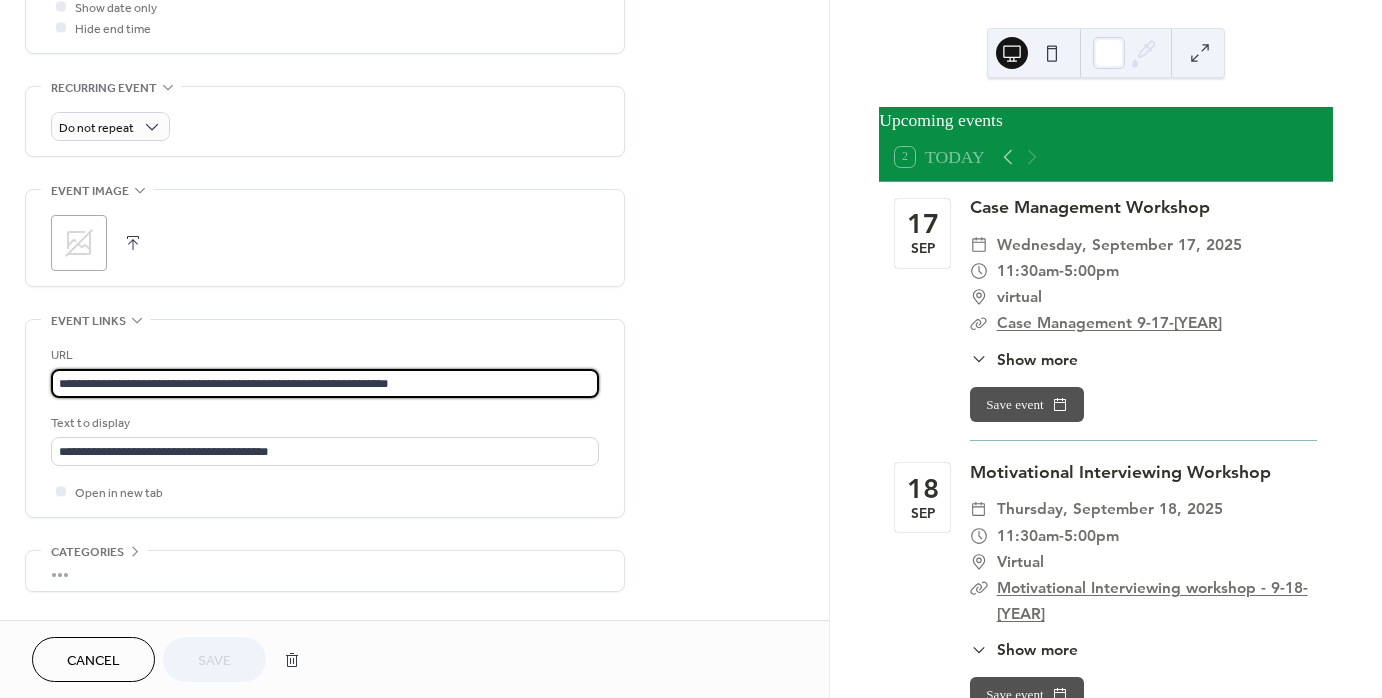 click on "**********" at bounding box center [325, 383] 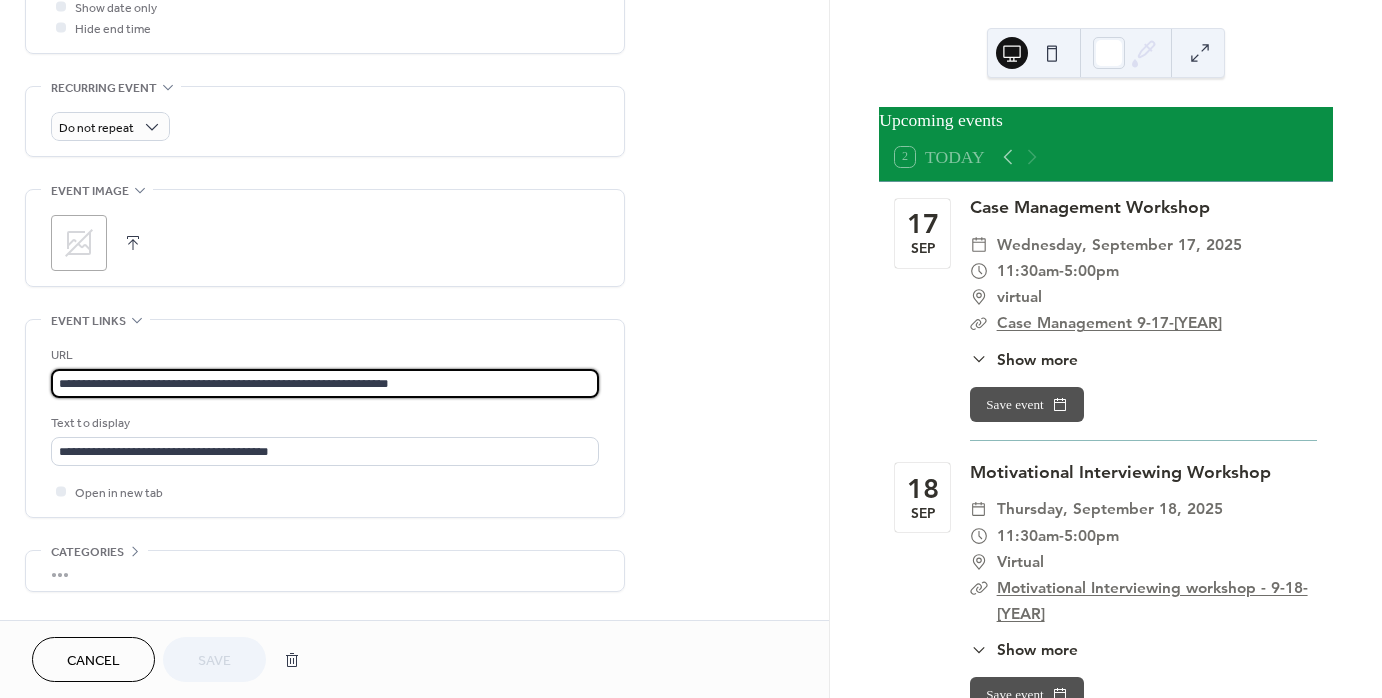 click on "**********" at bounding box center (325, 383) 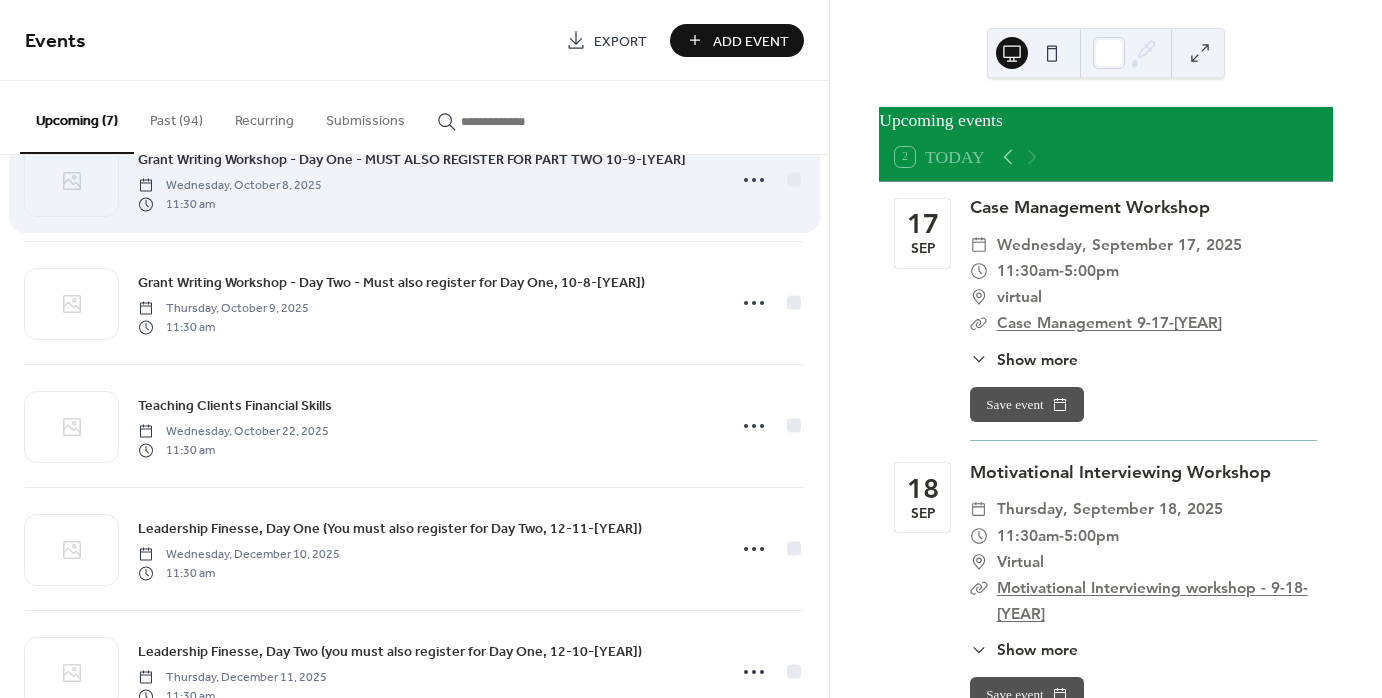 scroll, scrollTop: 374, scrollLeft: 0, axis: vertical 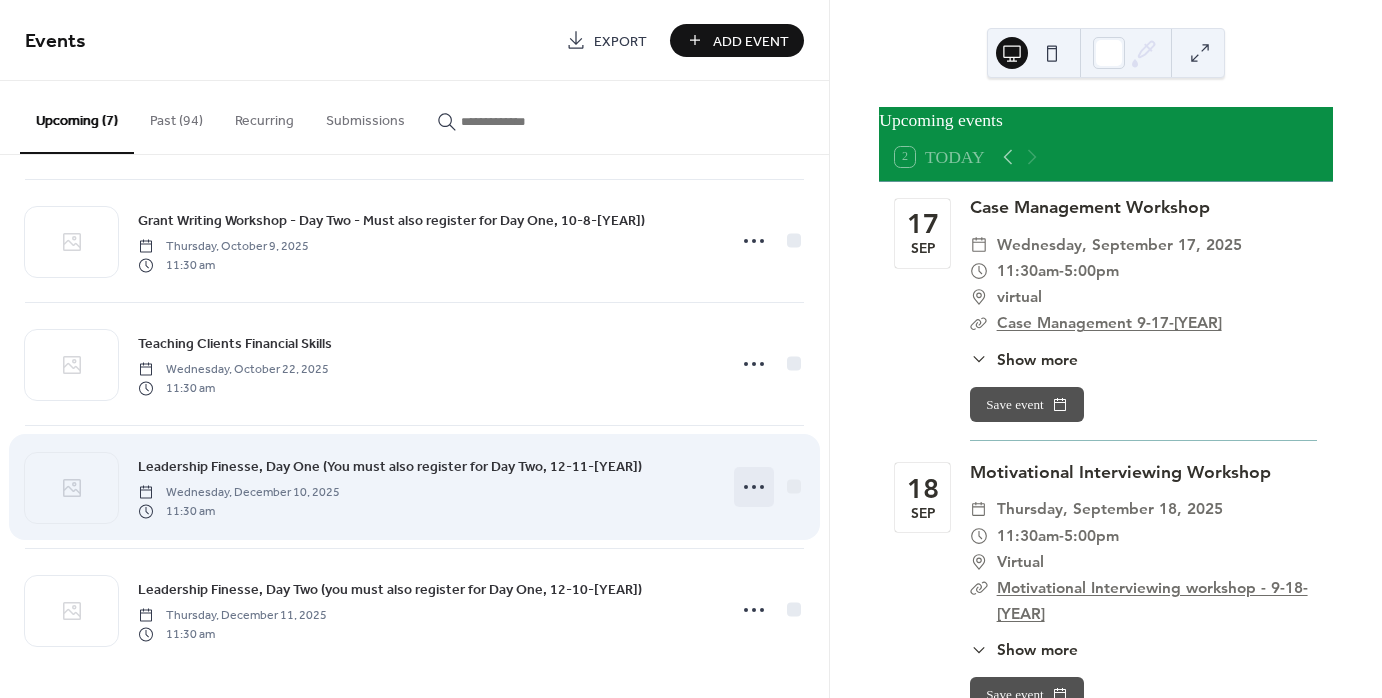click 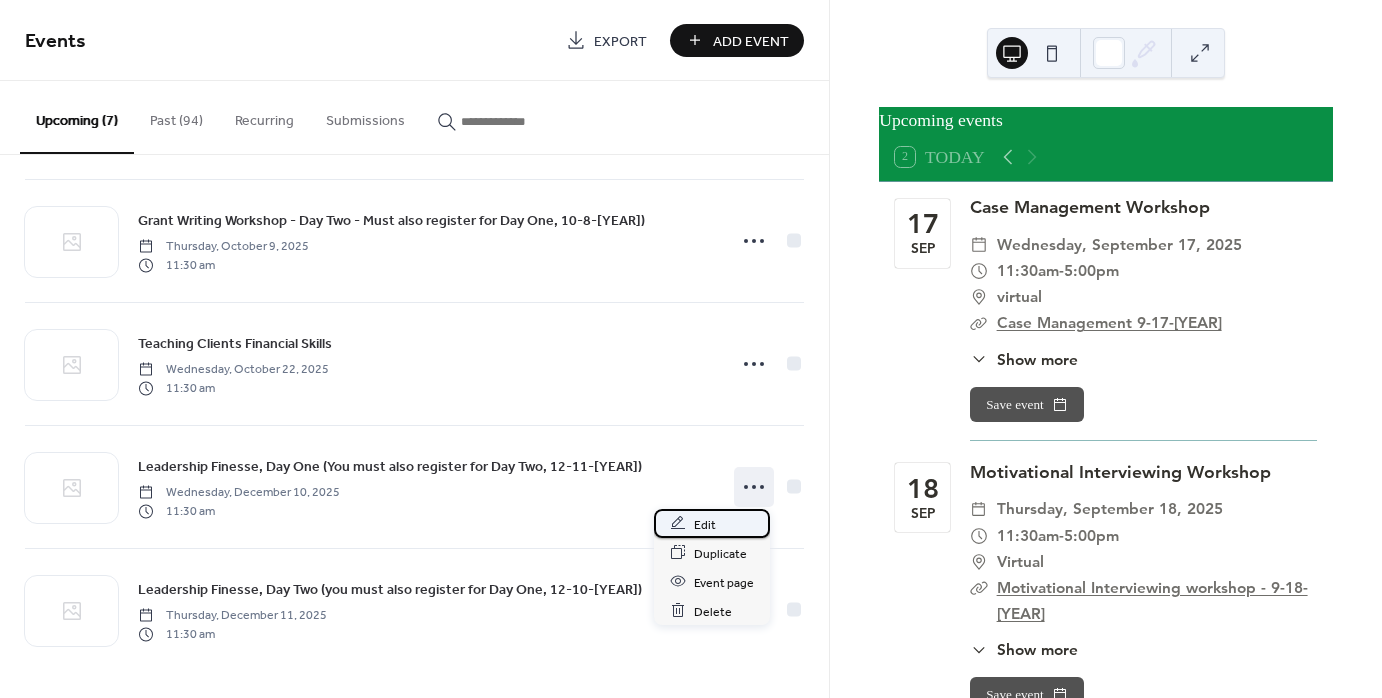 click 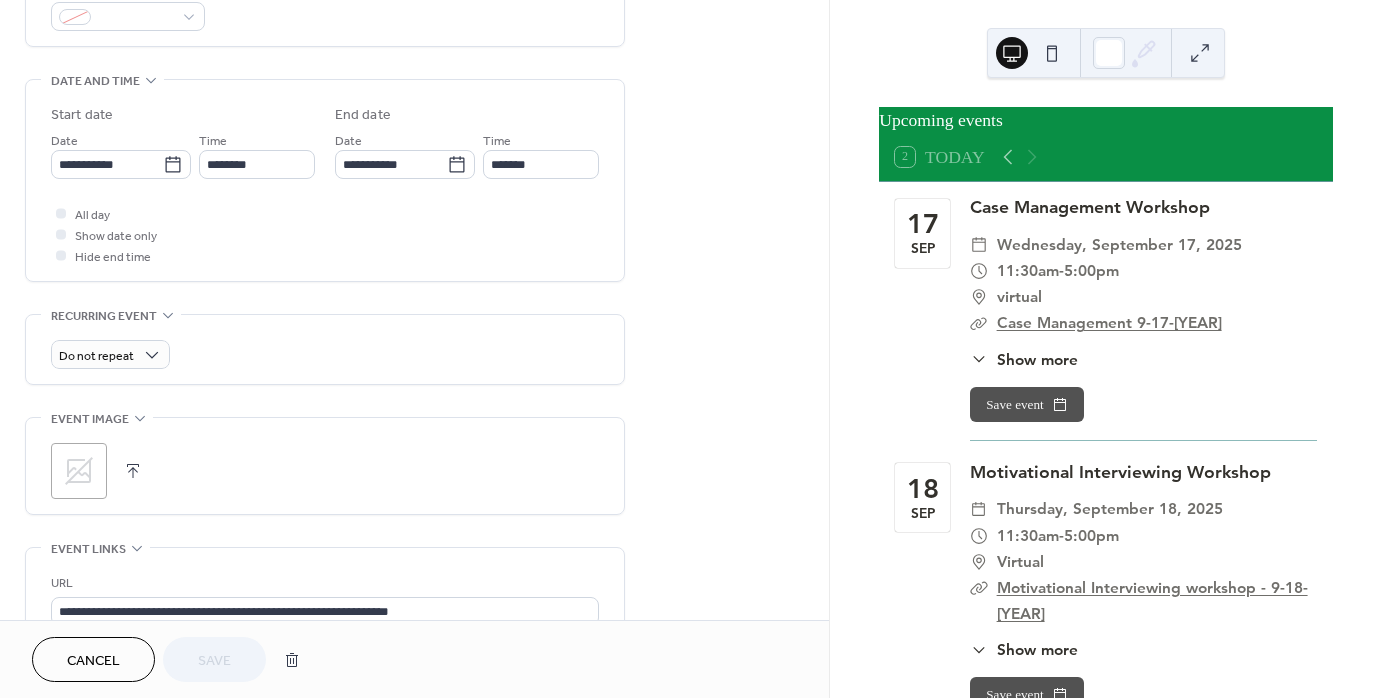 scroll, scrollTop: 700, scrollLeft: 0, axis: vertical 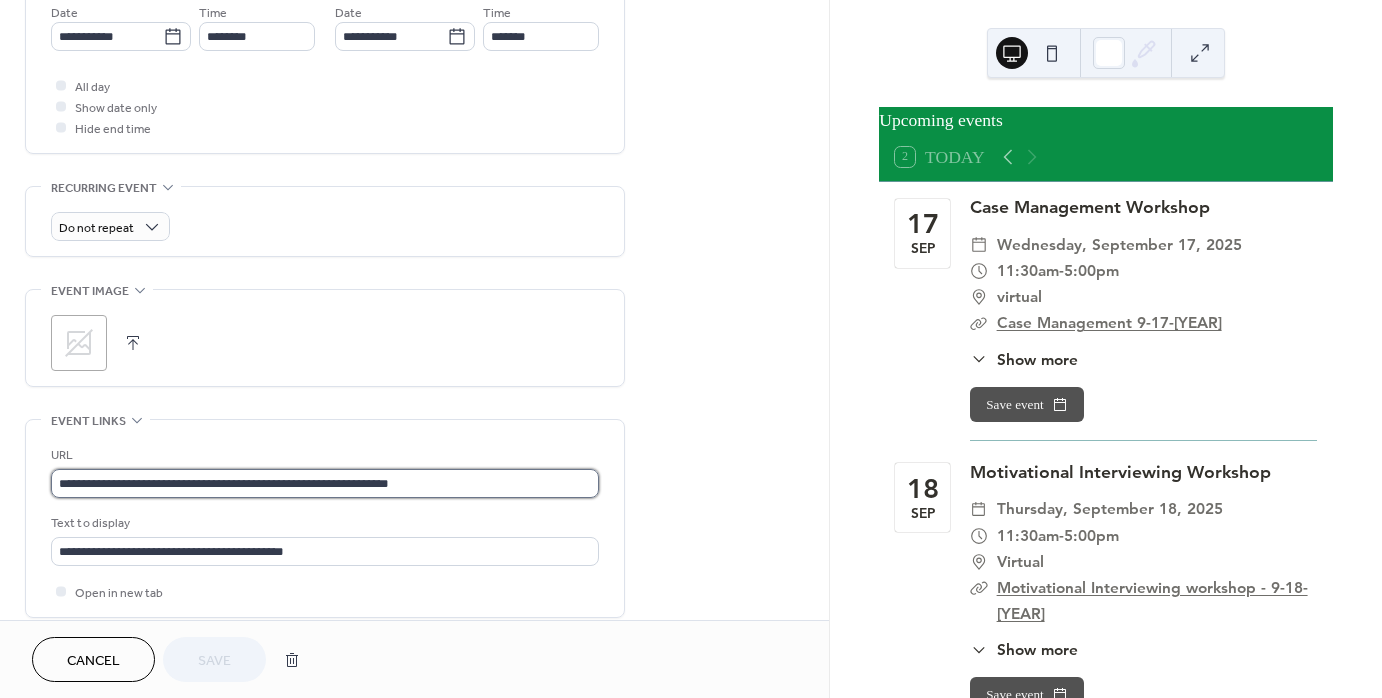 click on "**********" at bounding box center [325, 483] 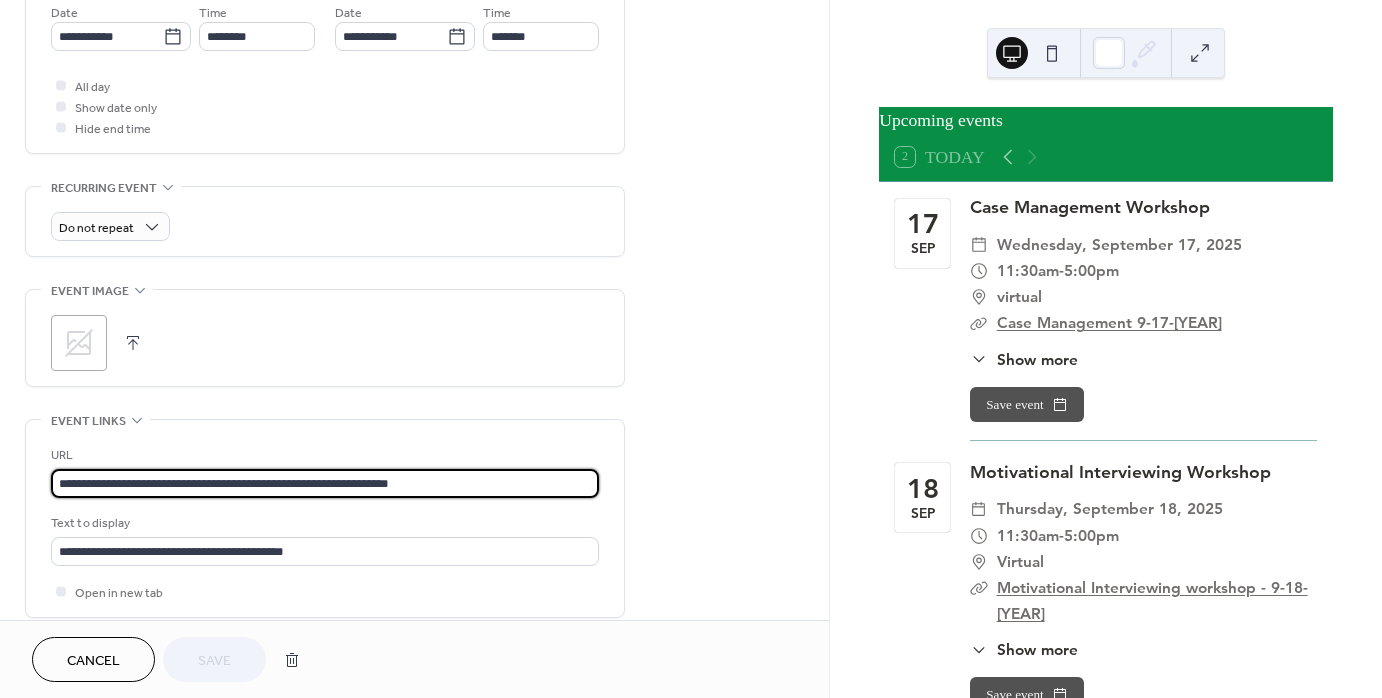 click on "**********" at bounding box center [325, 483] 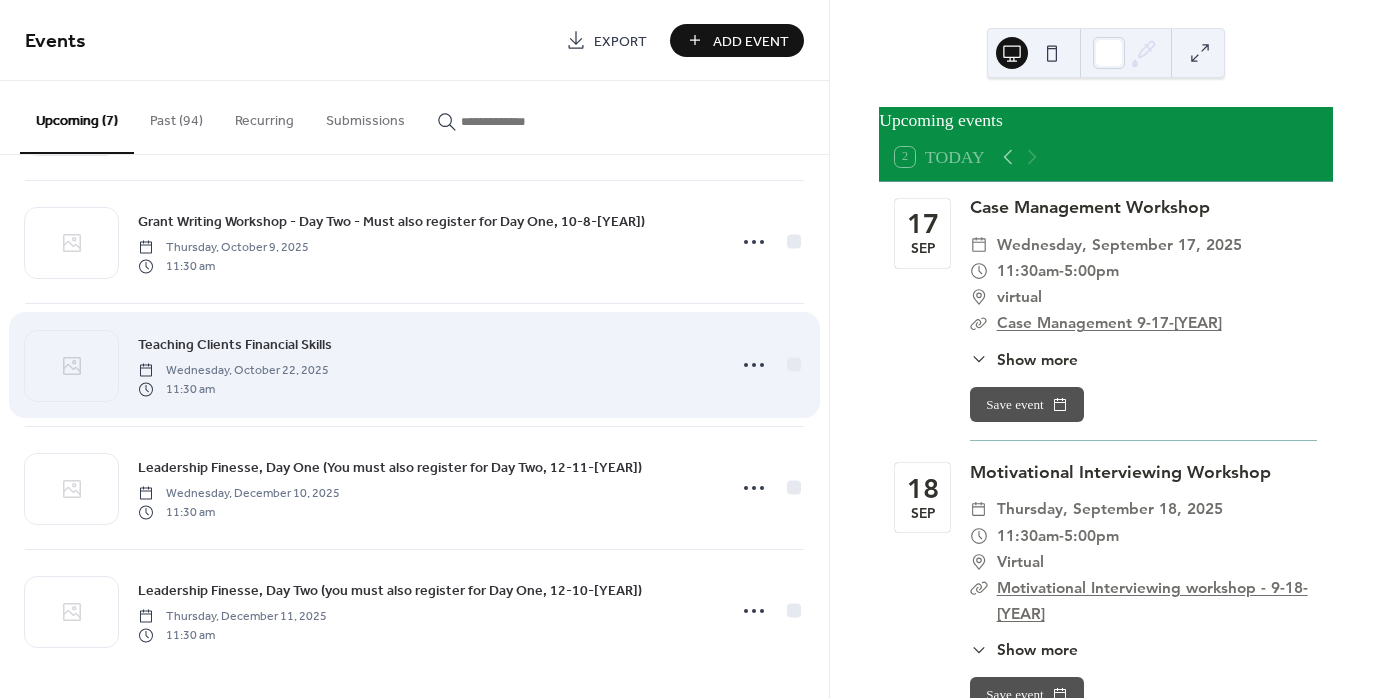 scroll, scrollTop: 374, scrollLeft: 0, axis: vertical 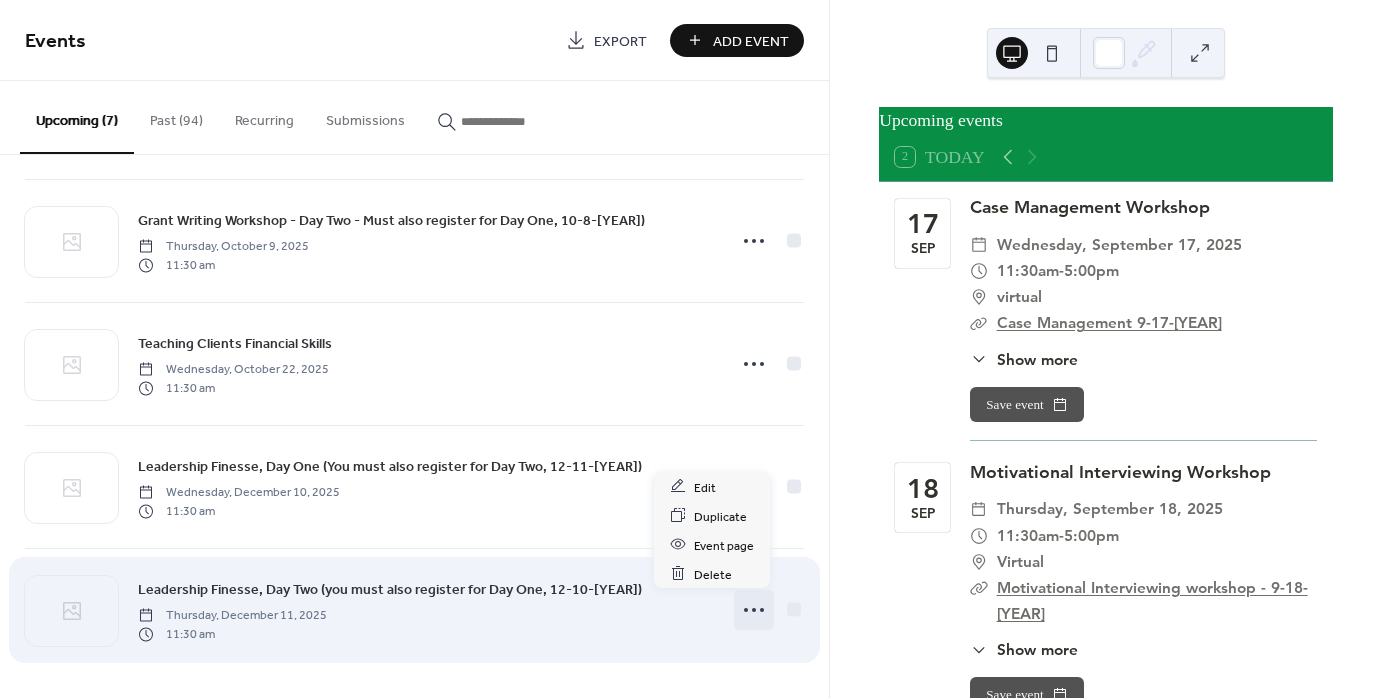 click 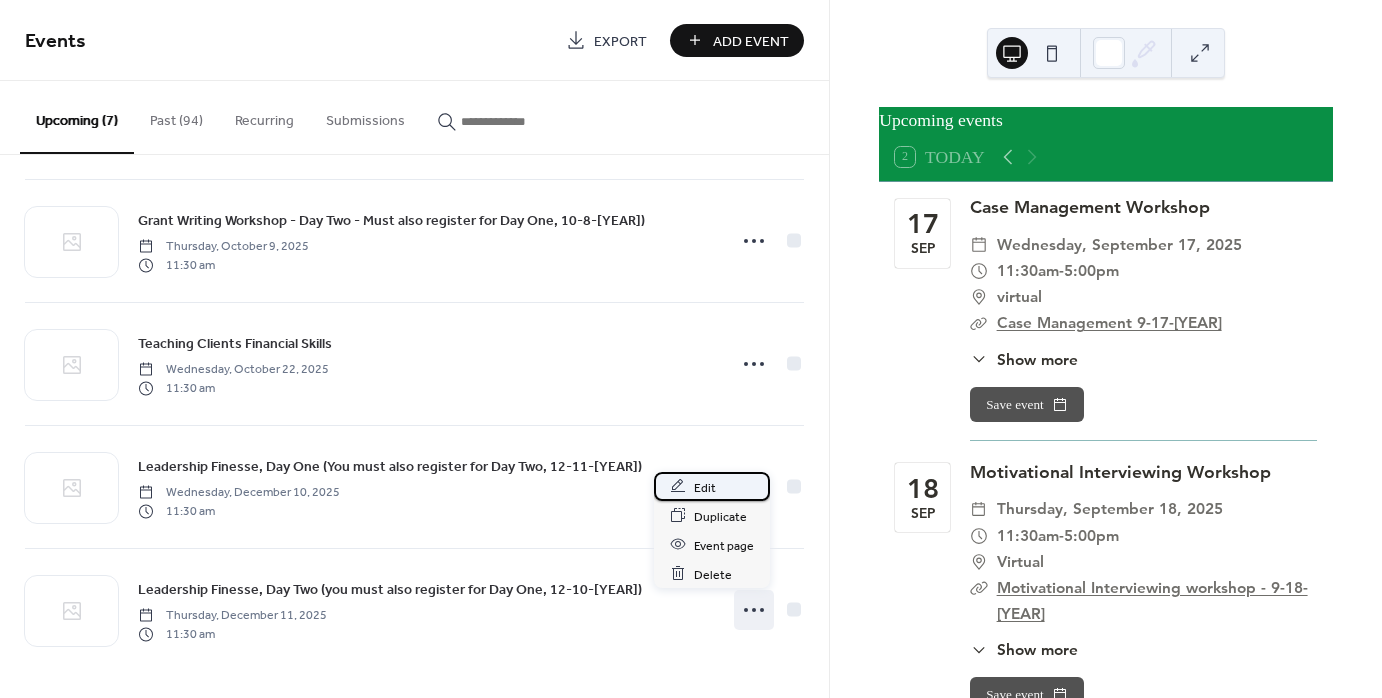 click on "Edit" at bounding box center (712, 486) 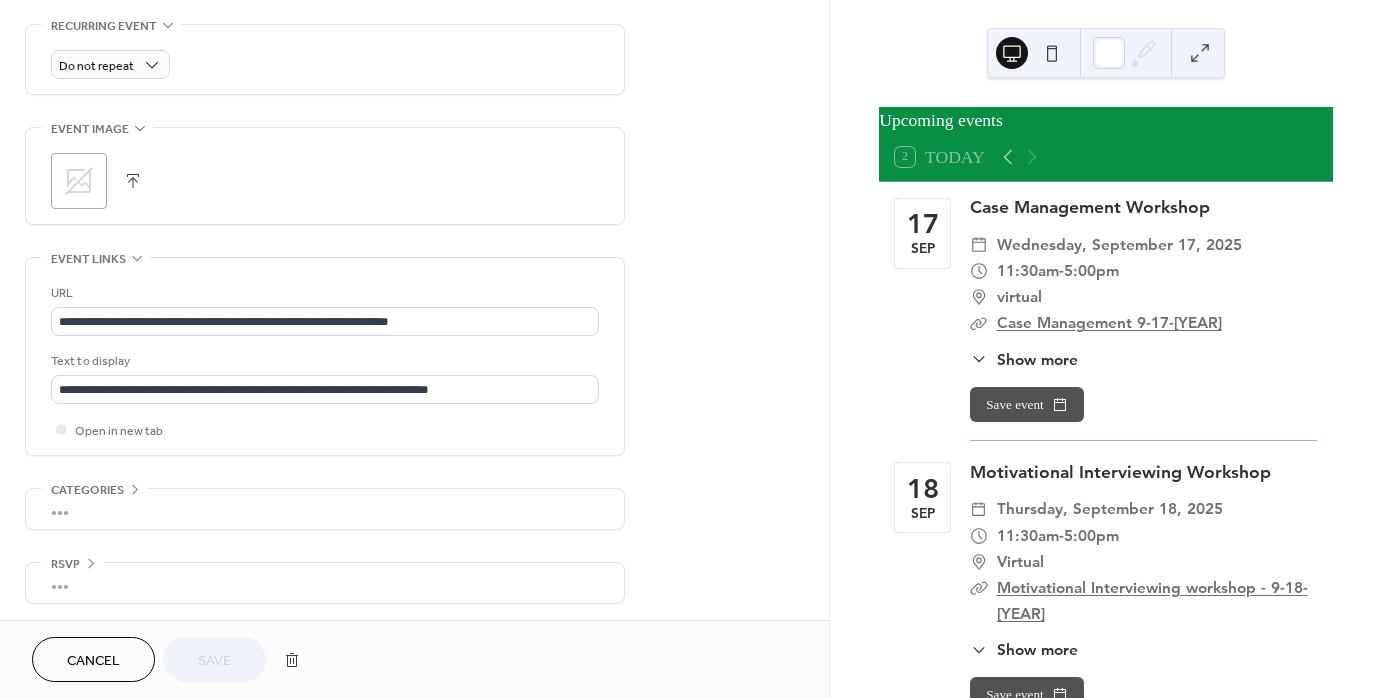 scroll, scrollTop: 863, scrollLeft: 0, axis: vertical 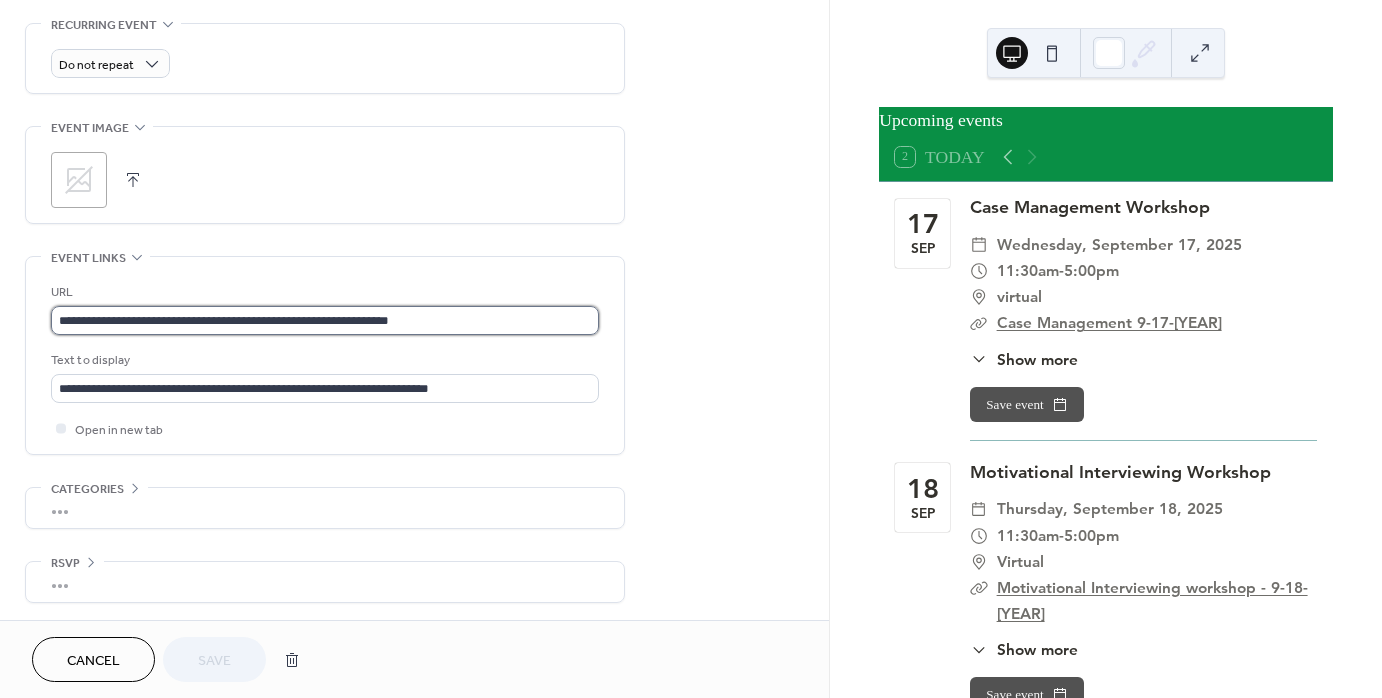 click on "**********" at bounding box center (325, 320) 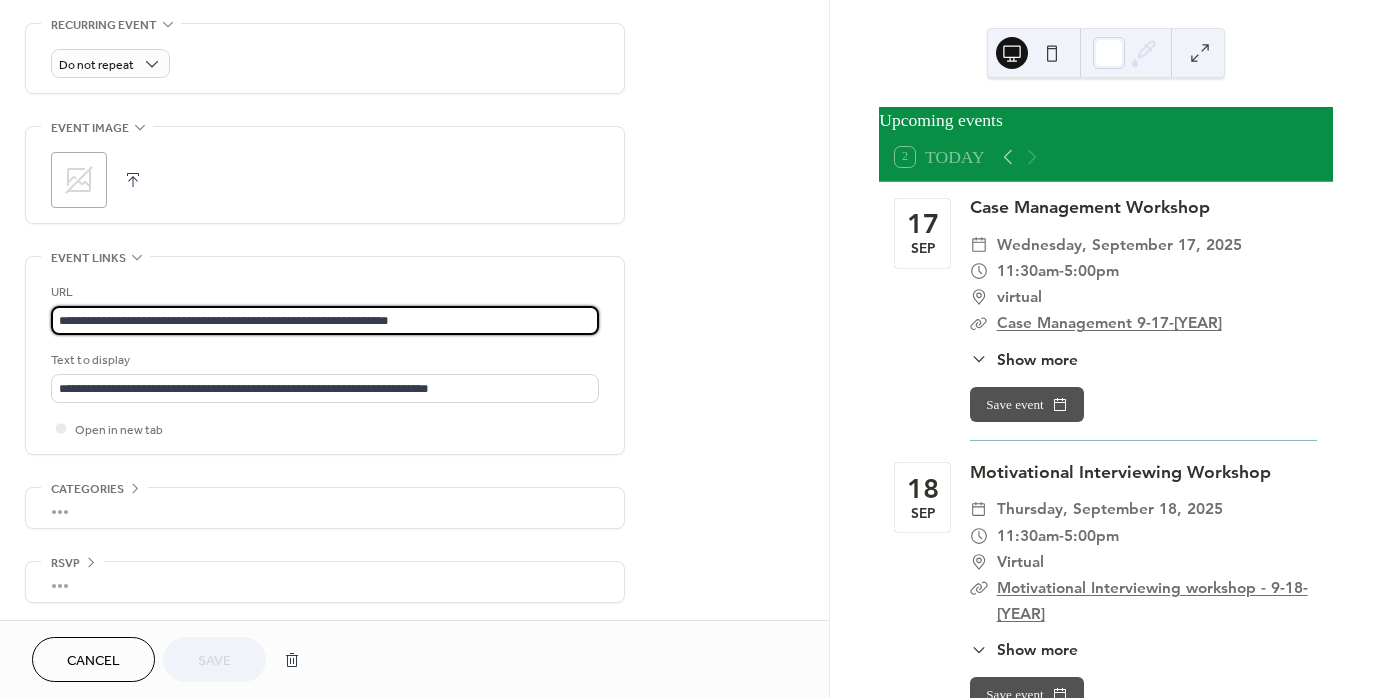 click on "**********" at bounding box center (325, 320) 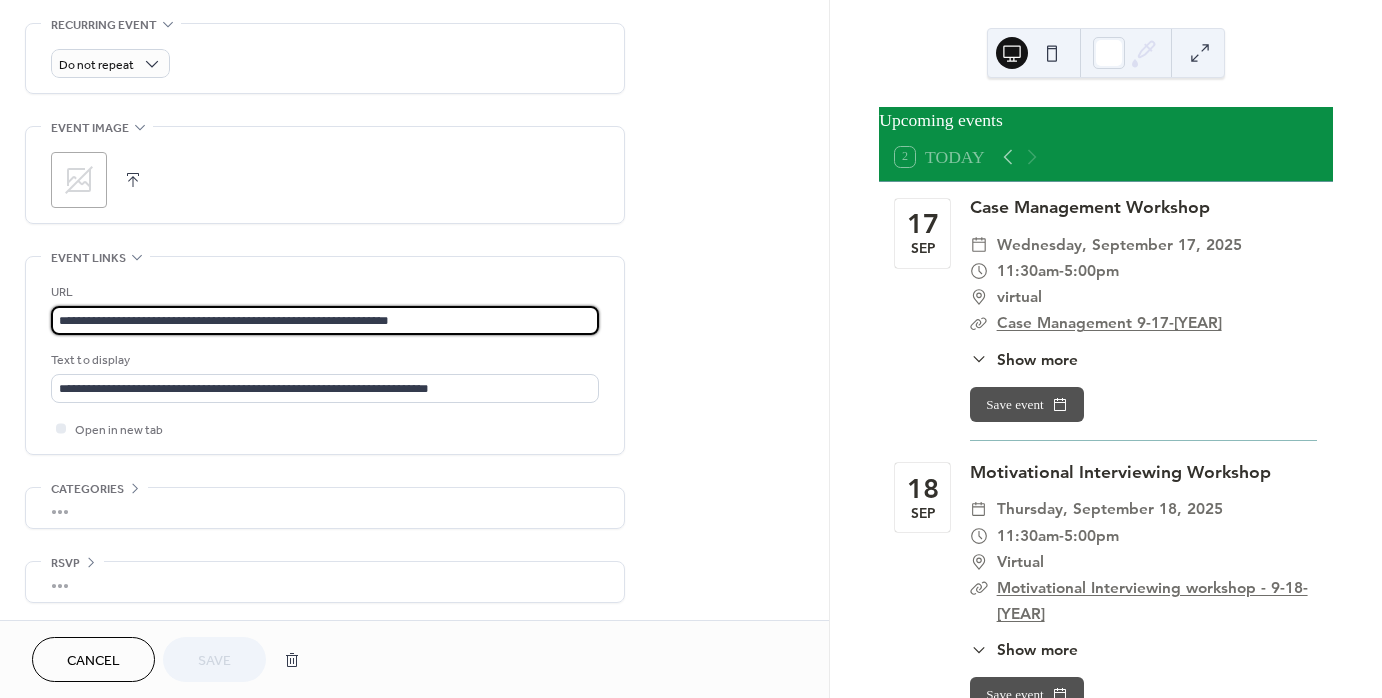 click on "**********" at bounding box center (325, 320) 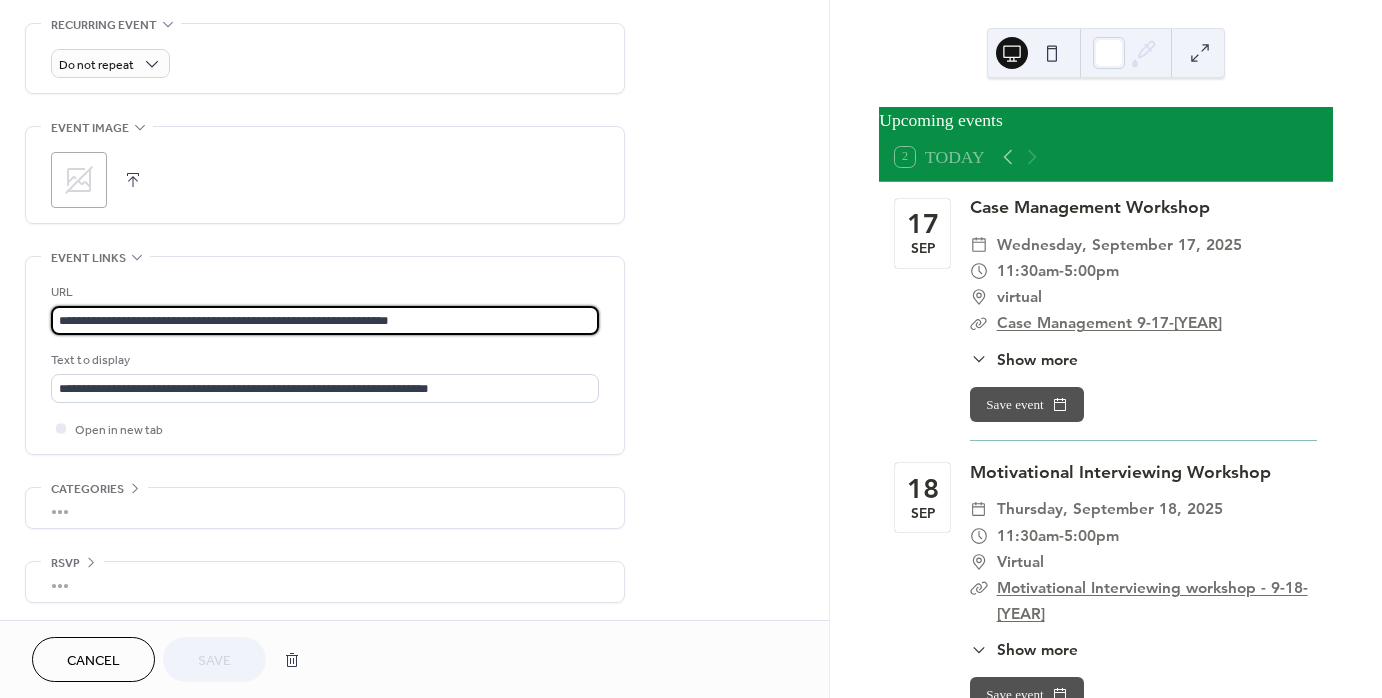 scroll, scrollTop: 0, scrollLeft: 0, axis: both 